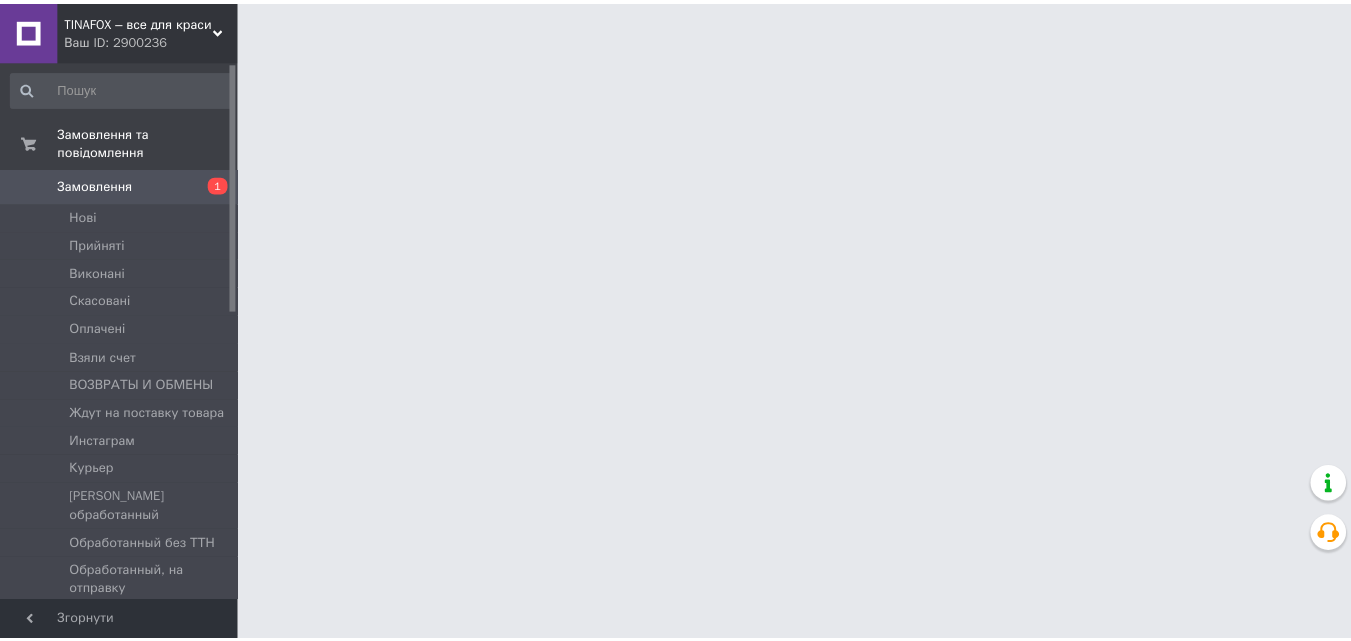 scroll, scrollTop: 0, scrollLeft: 0, axis: both 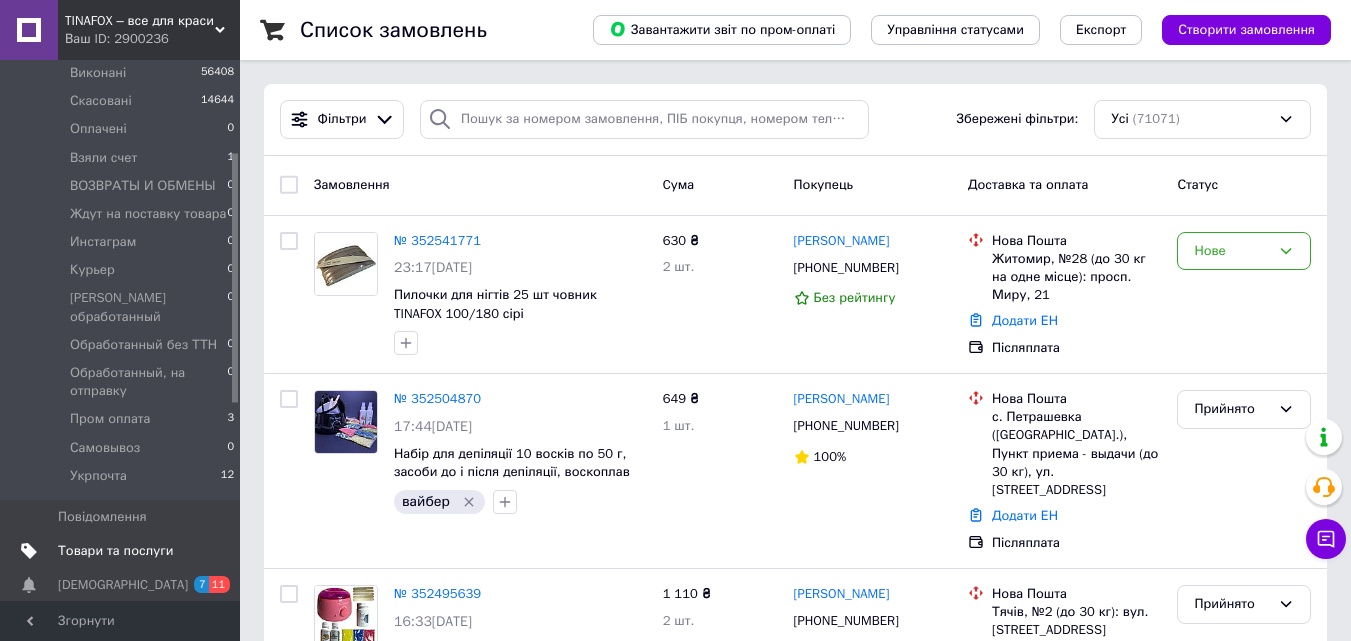 click on "Товари та послуги" at bounding box center [115, 551] 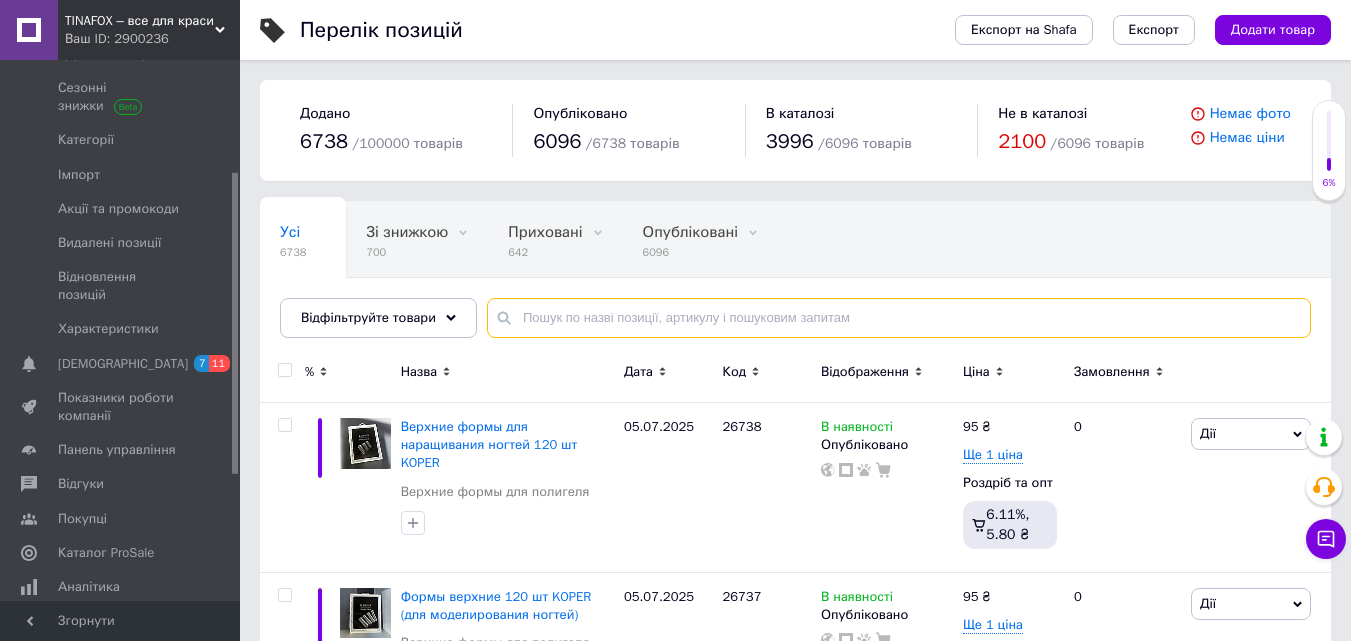 paste on "25822" 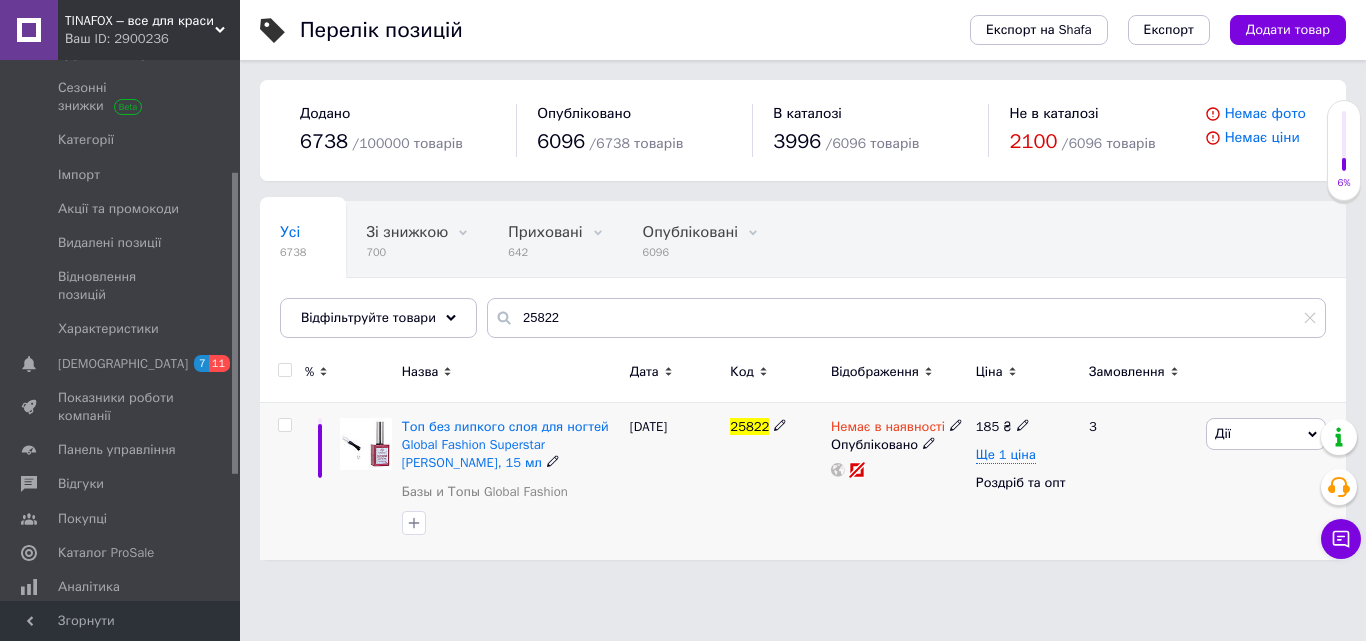 drag, startPoint x: 884, startPoint y: 432, endPoint x: 899, endPoint y: 431, distance: 15.033297 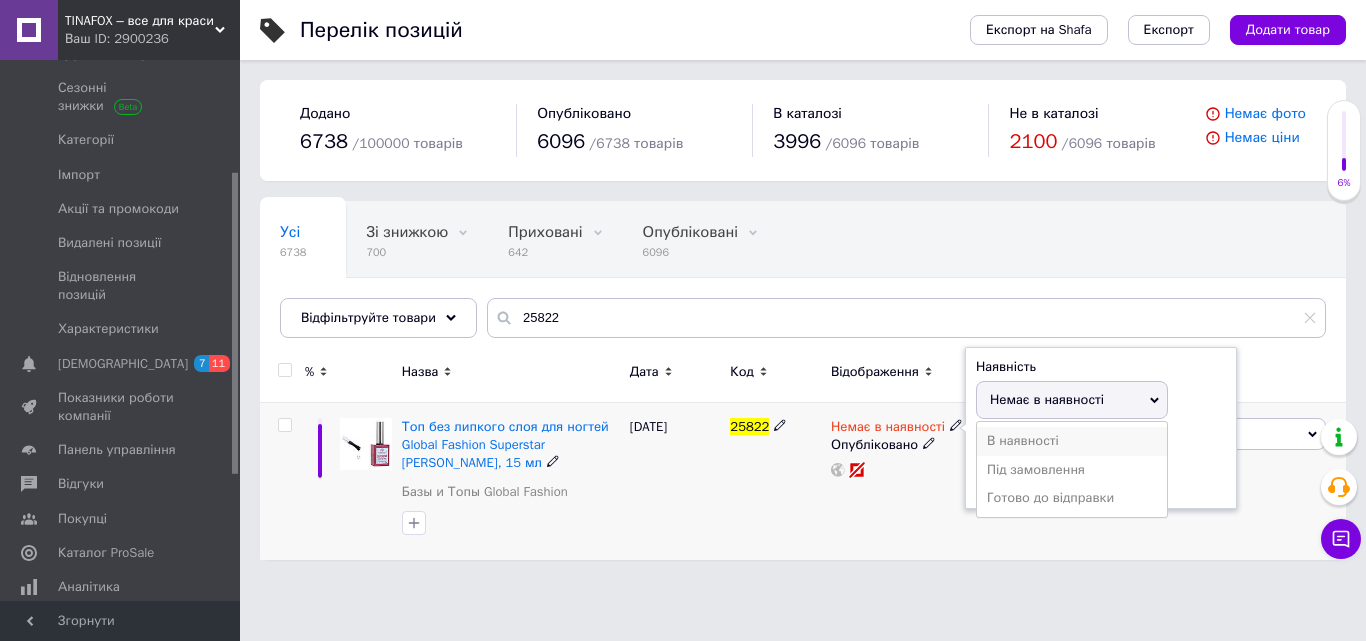 click on "В наявності" at bounding box center [1072, 441] 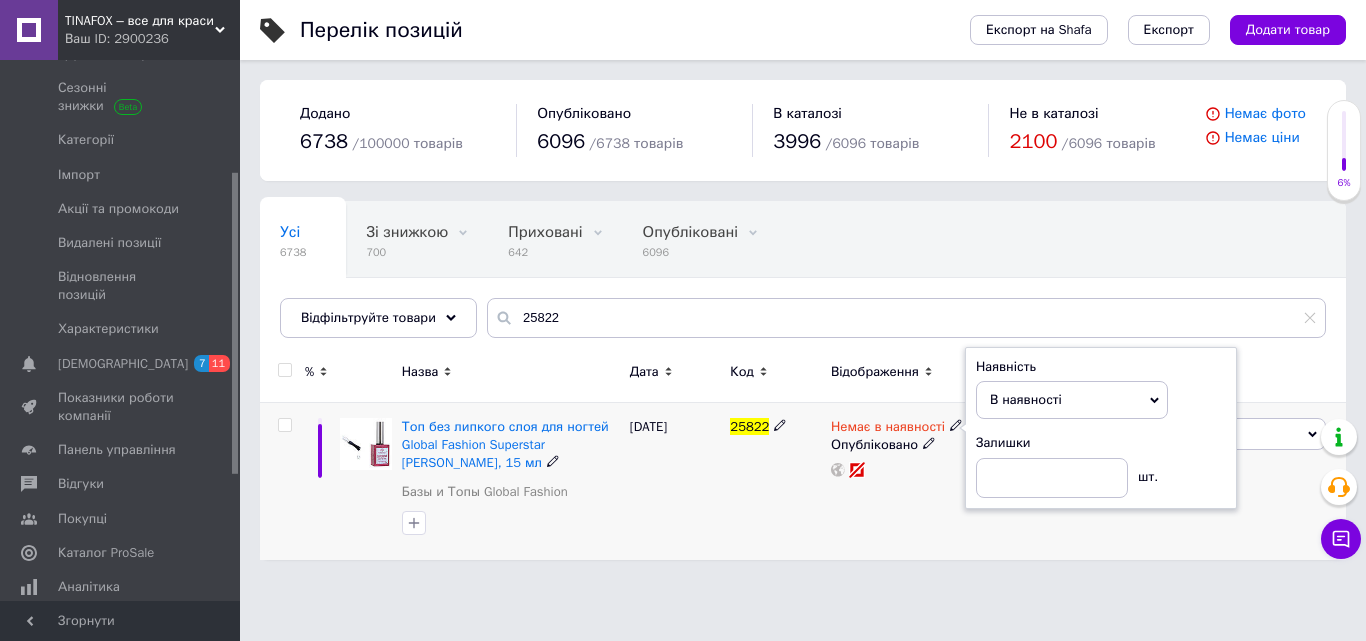 click on "185   ₴ Ще 1 ціна Роздріб та опт" at bounding box center [1024, 481] 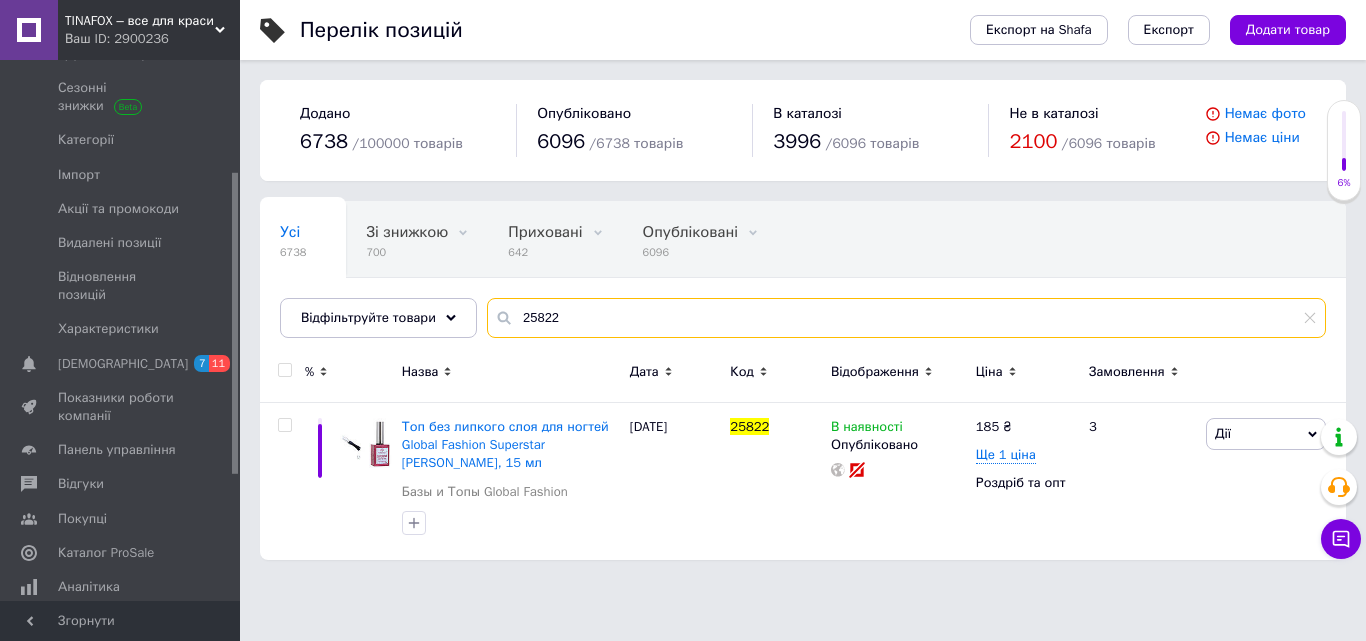 click on "25822" at bounding box center [906, 318] 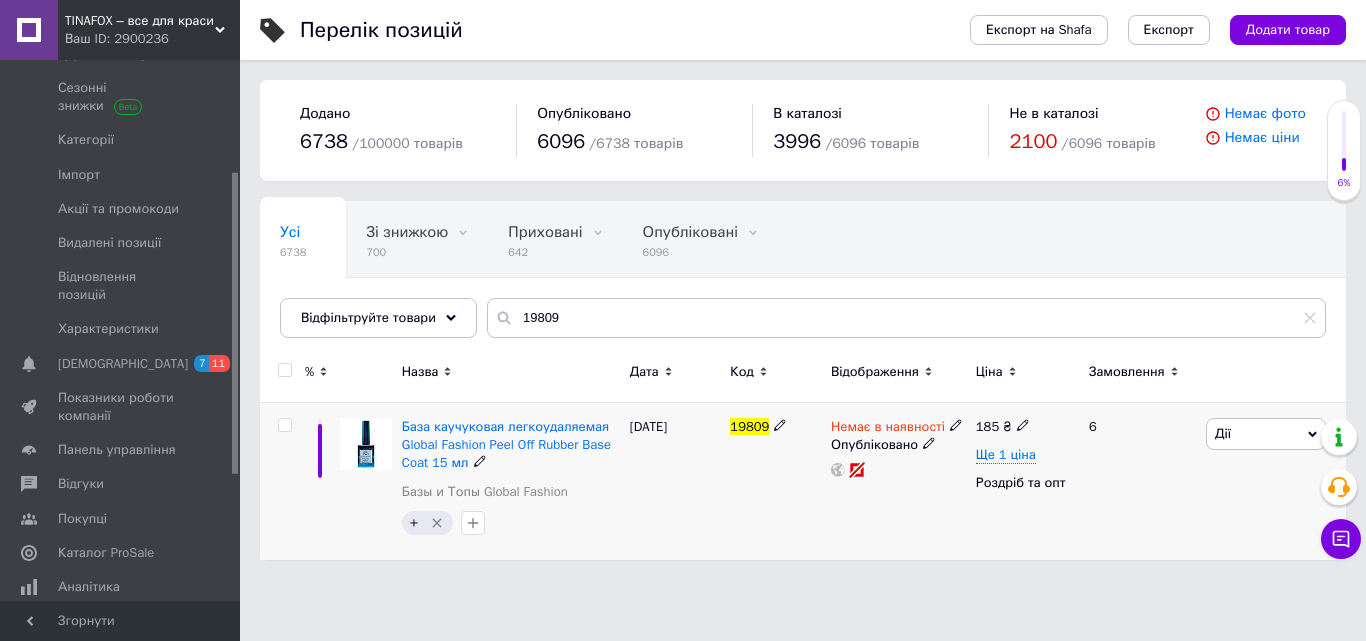click on "Немає в наявності" at bounding box center [888, 429] 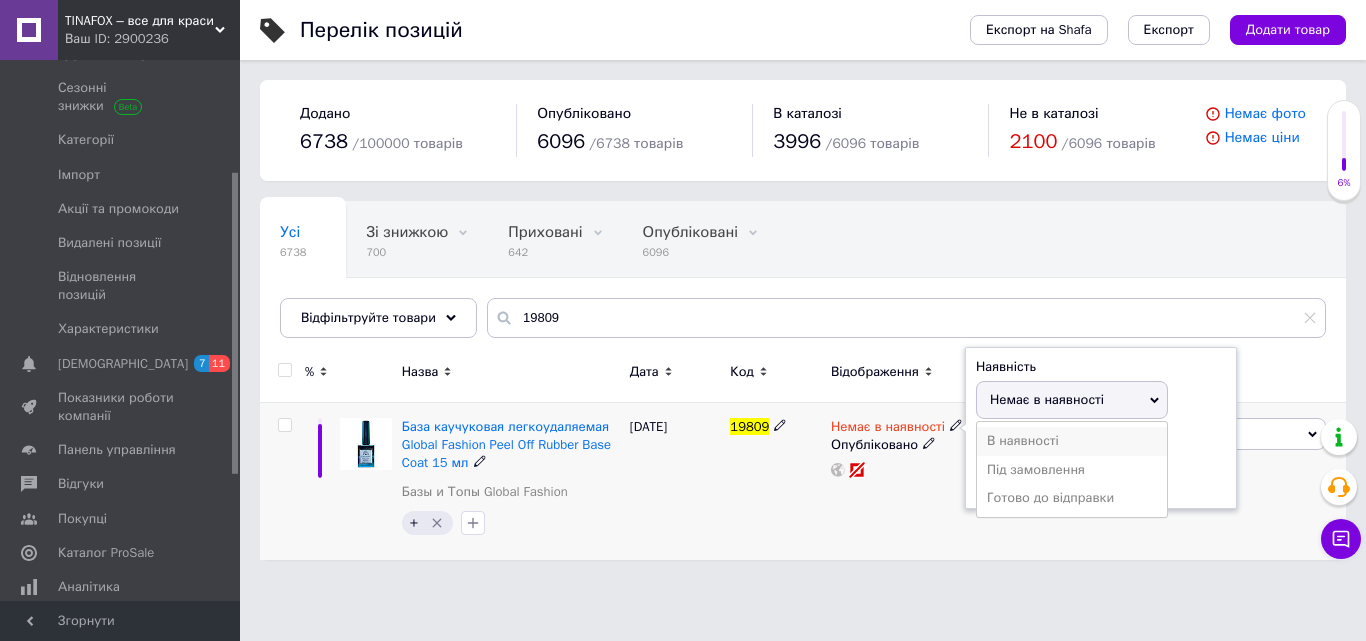 click on "В наявності" at bounding box center (1072, 441) 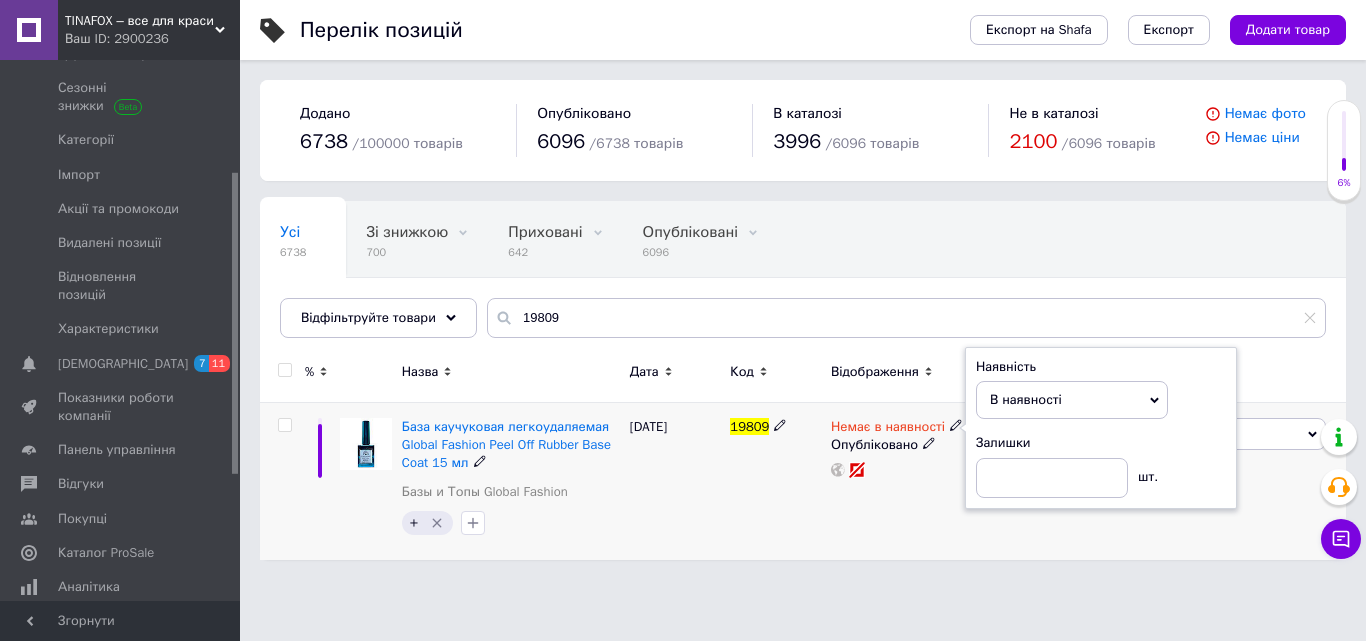 click on "Немає в наявності Наявність В наявності Немає в наявності Під замовлення Готово до відправки Залишки шт. Опубліковано" at bounding box center [898, 481] 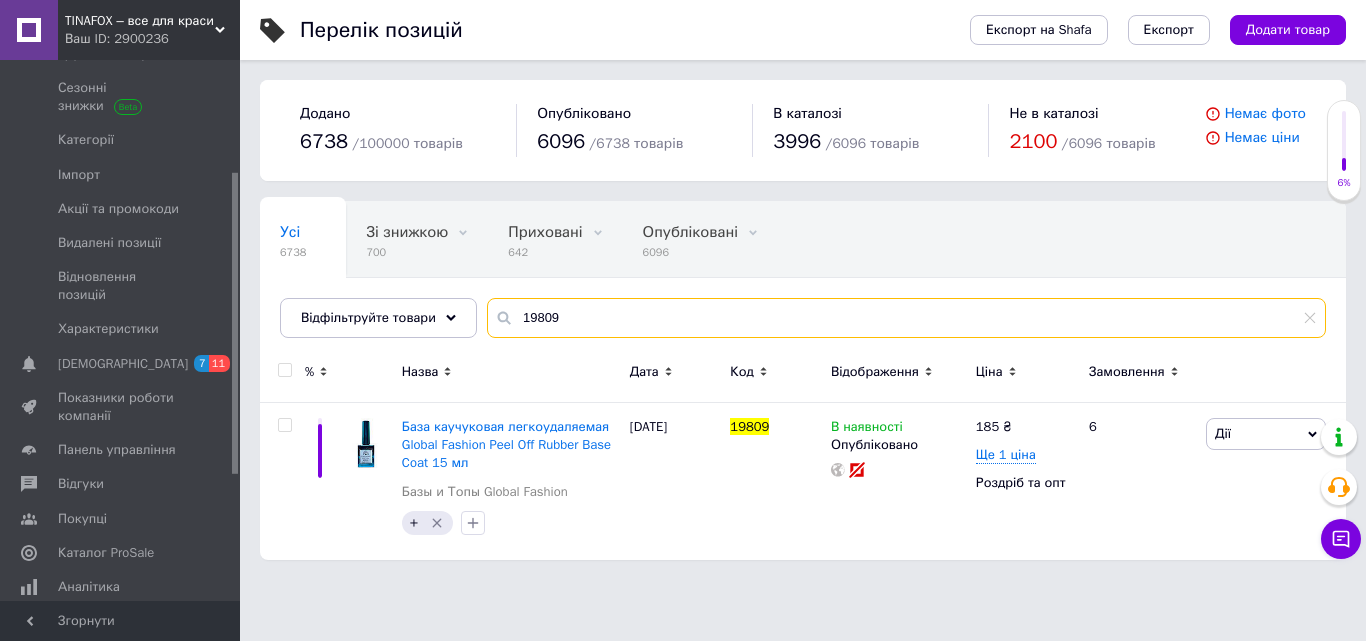 click on "19809" at bounding box center (906, 318) 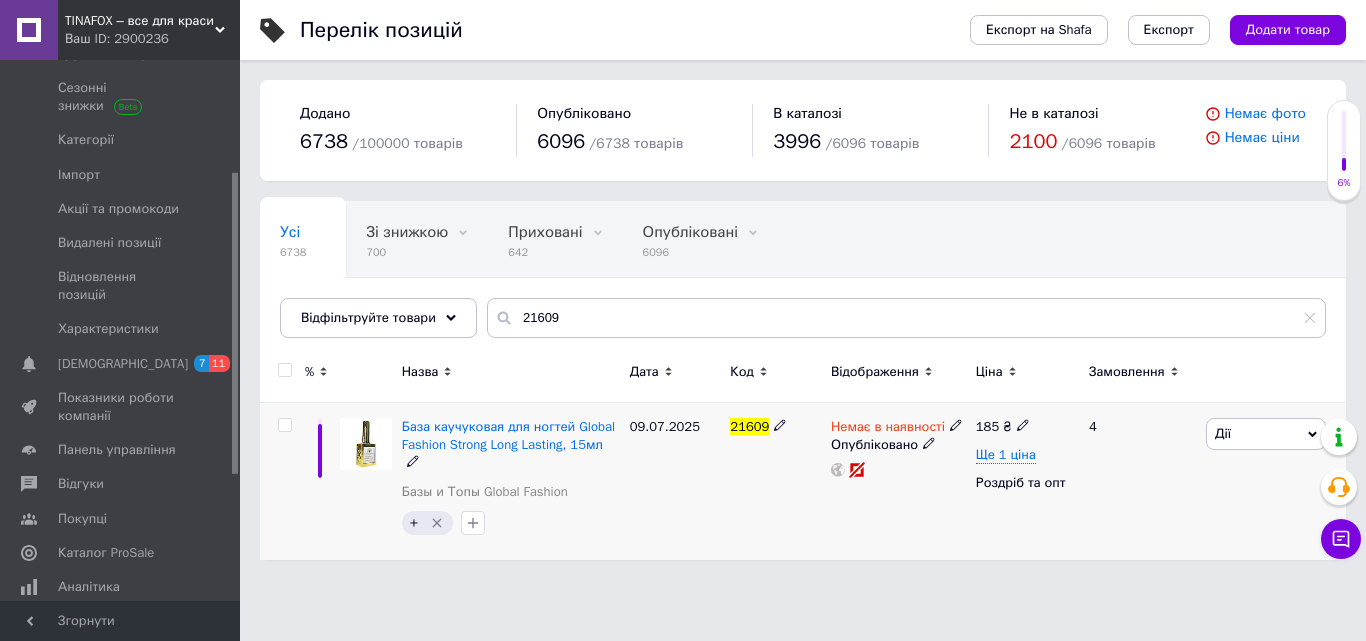 click on "Немає в наявності" at bounding box center [888, 429] 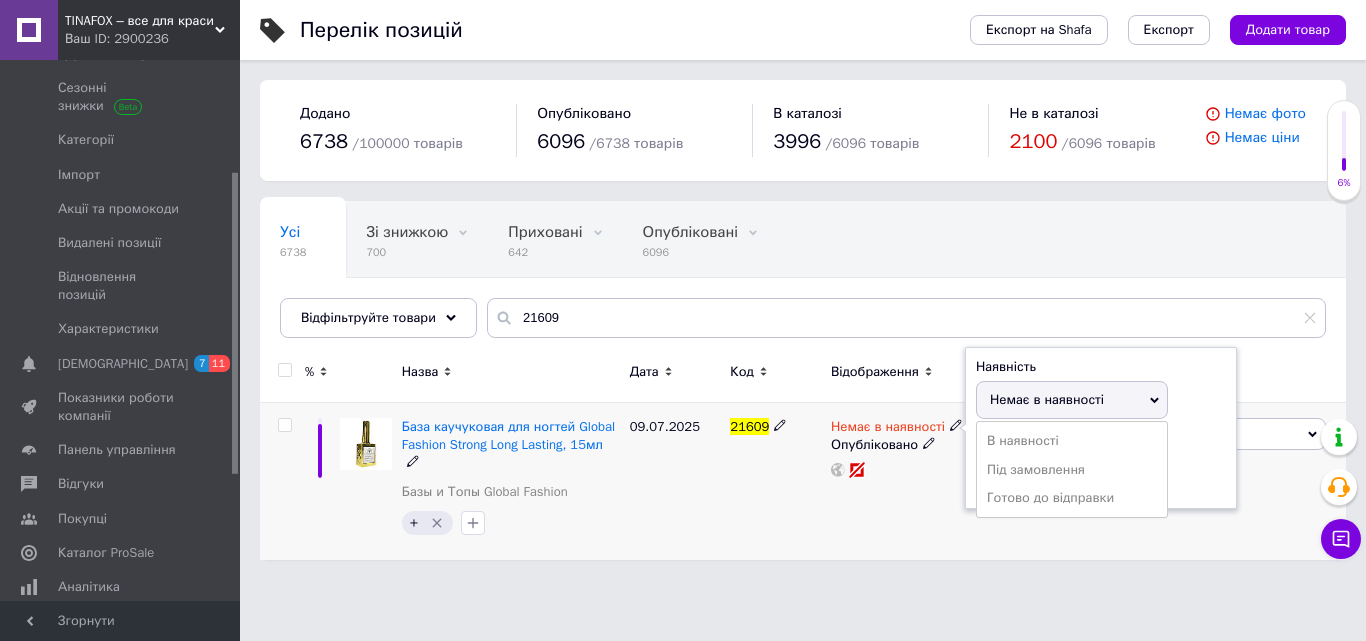 click on "В наявності Під замовлення Готово до відправки" at bounding box center (1072, 469) 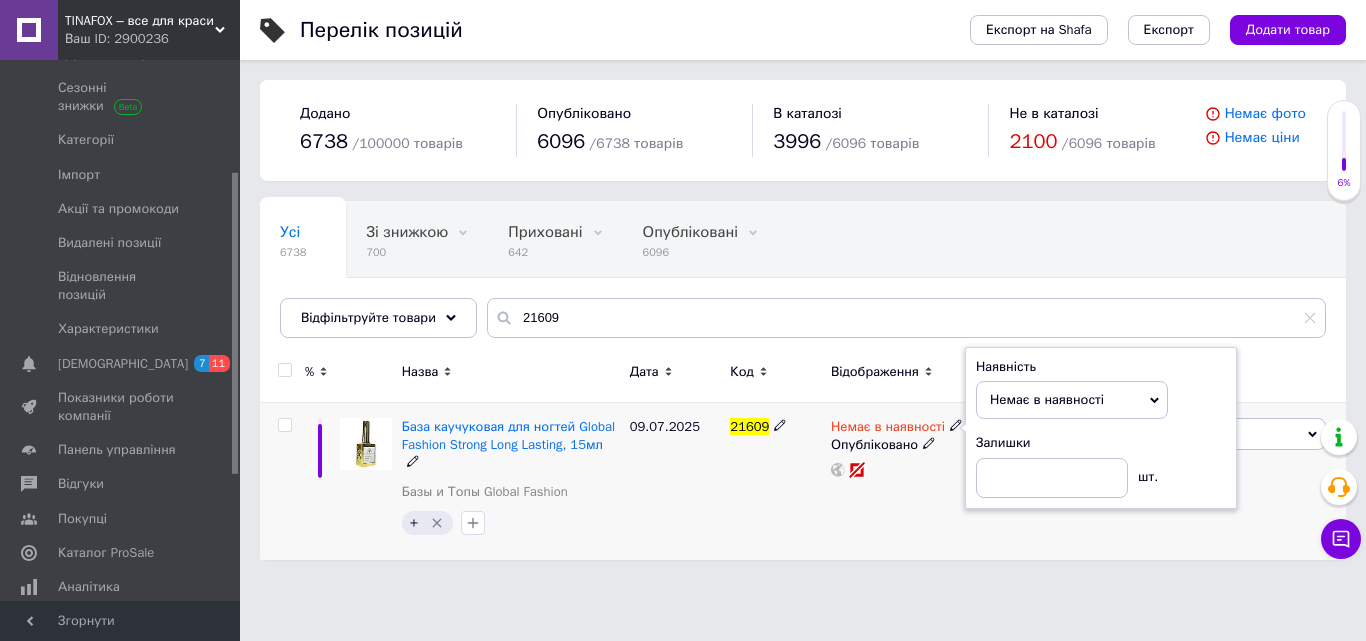 click on "Немає в наявності" at bounding box center [1072, 400] 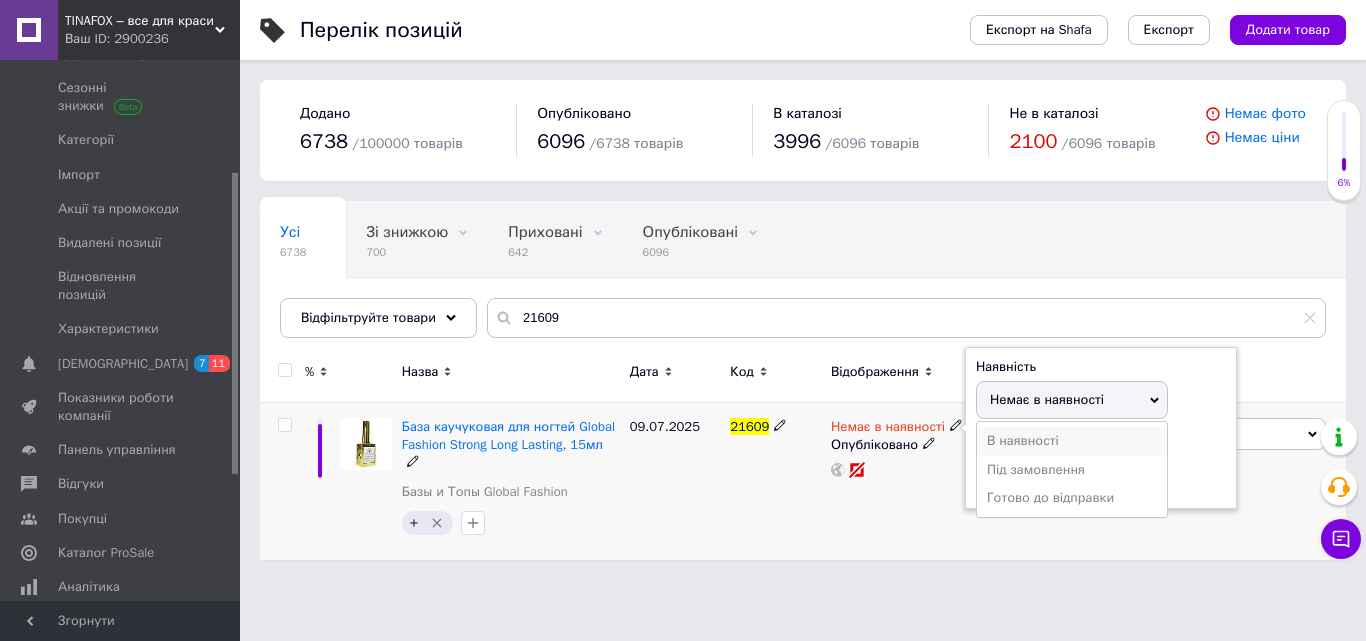 click on "В наявності" at bounding box center (1072, 441) 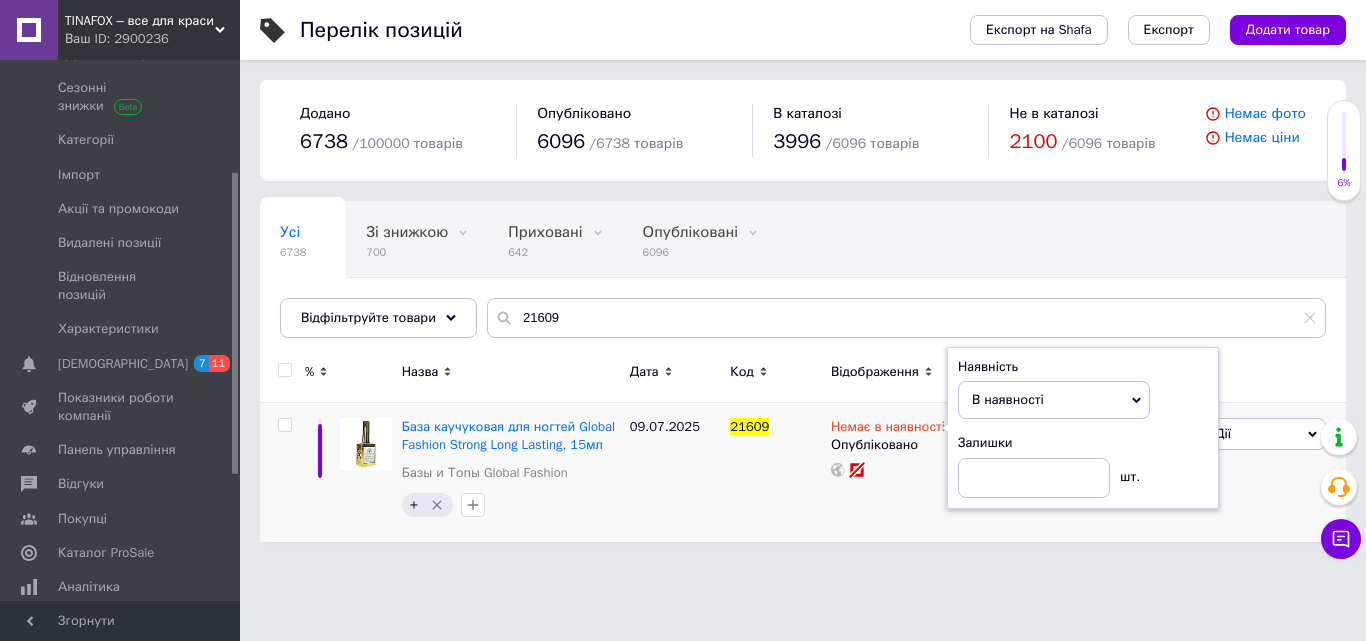 drag, startPoint x: 876, startPoint y: 553, endPoint x: 823, endPoint y: 586, distance: 62.433964 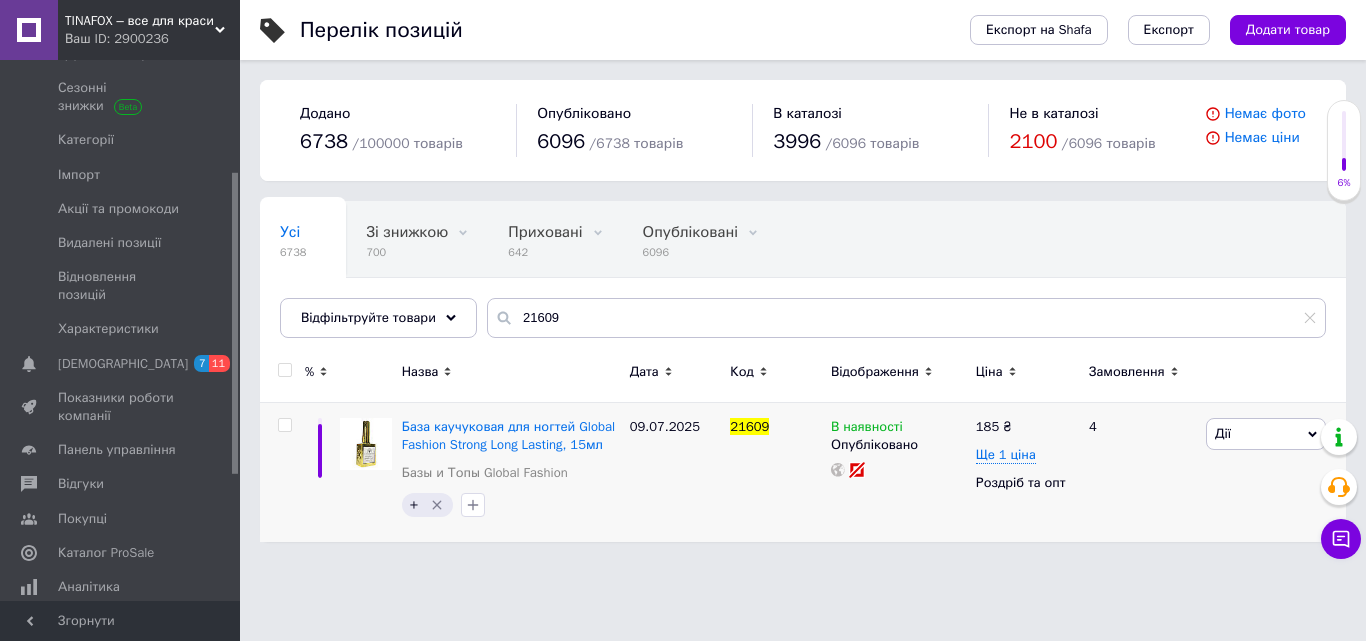 click on "Усі 6738 Зі знижкою 700 Видалити Редагувати Приховані 642 Видалити Редагувати Опубліковані 6096 Видалити Редагувати Ok Відфільтровано...  Зберегти" at bounding box center [803, 279] 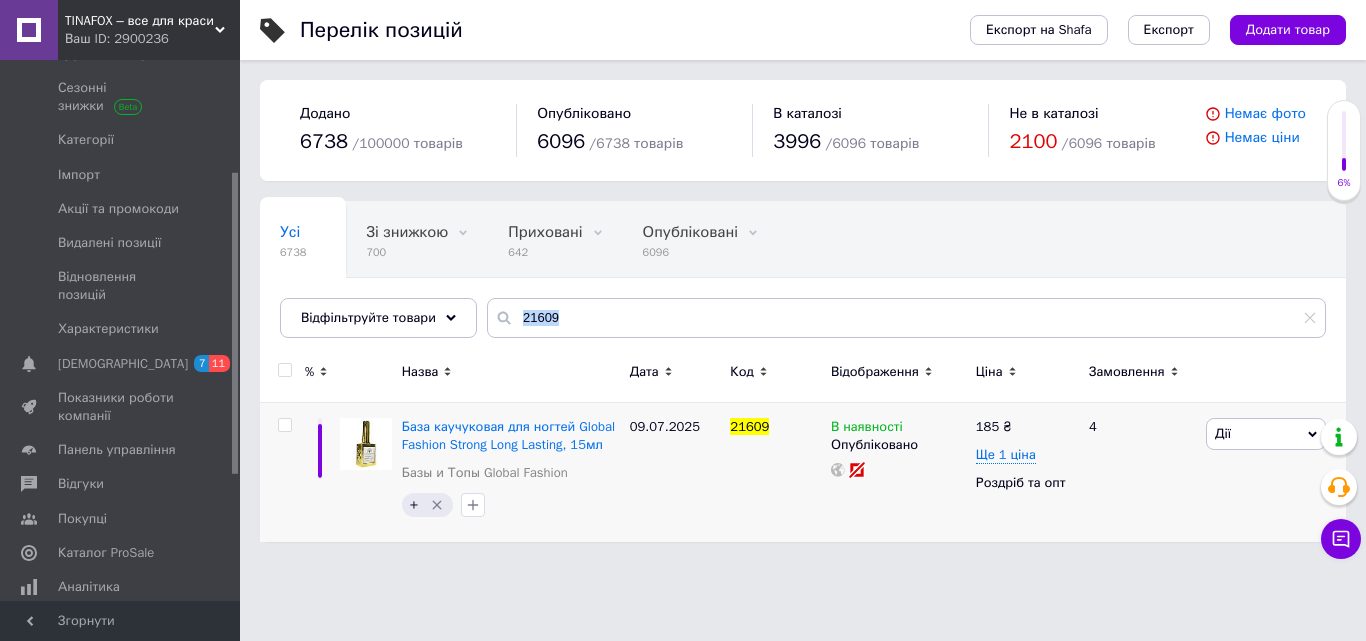 click on "Усі 6738 Зі знижкою 700 Видалити Редагувати Приховані 642 Видалити Редагувати Опубліковані 6096 Видалити Редагувати Ok Відфільтровано...  Зберегти" at bounding box center [803, 279] 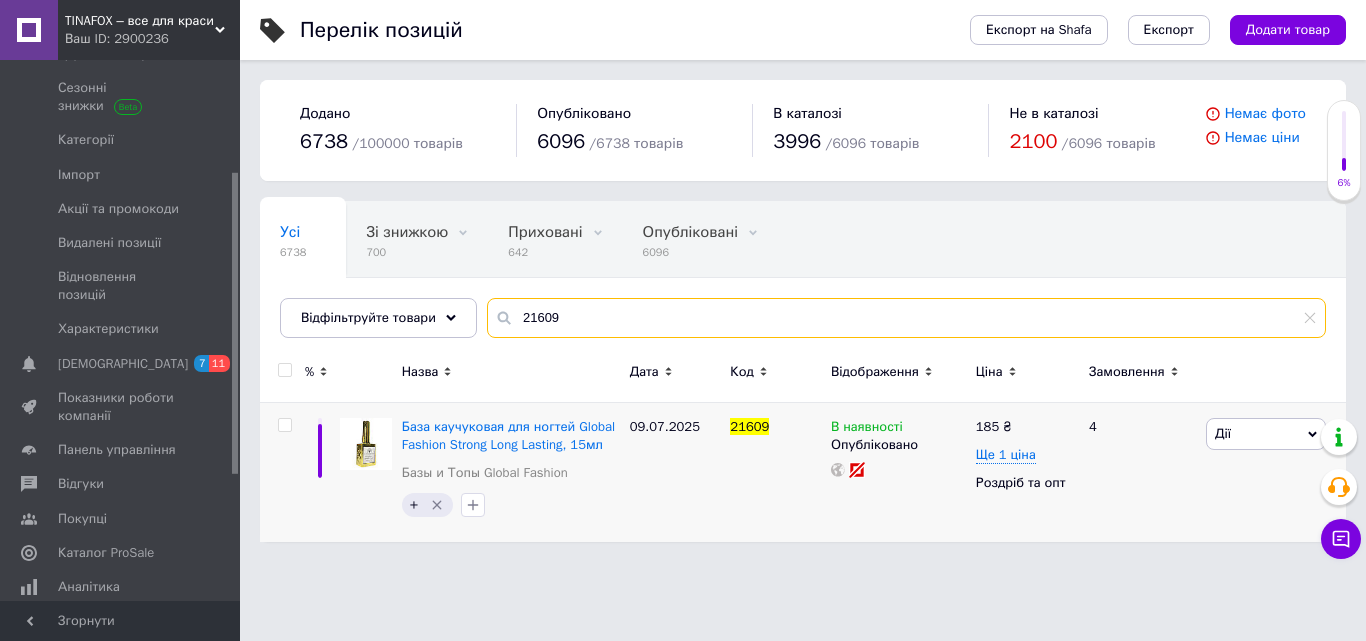 drag, startPoint x: 542, startPoint y: 293, endPoint x: 537, endPoint y: 325, distance: 32.38827 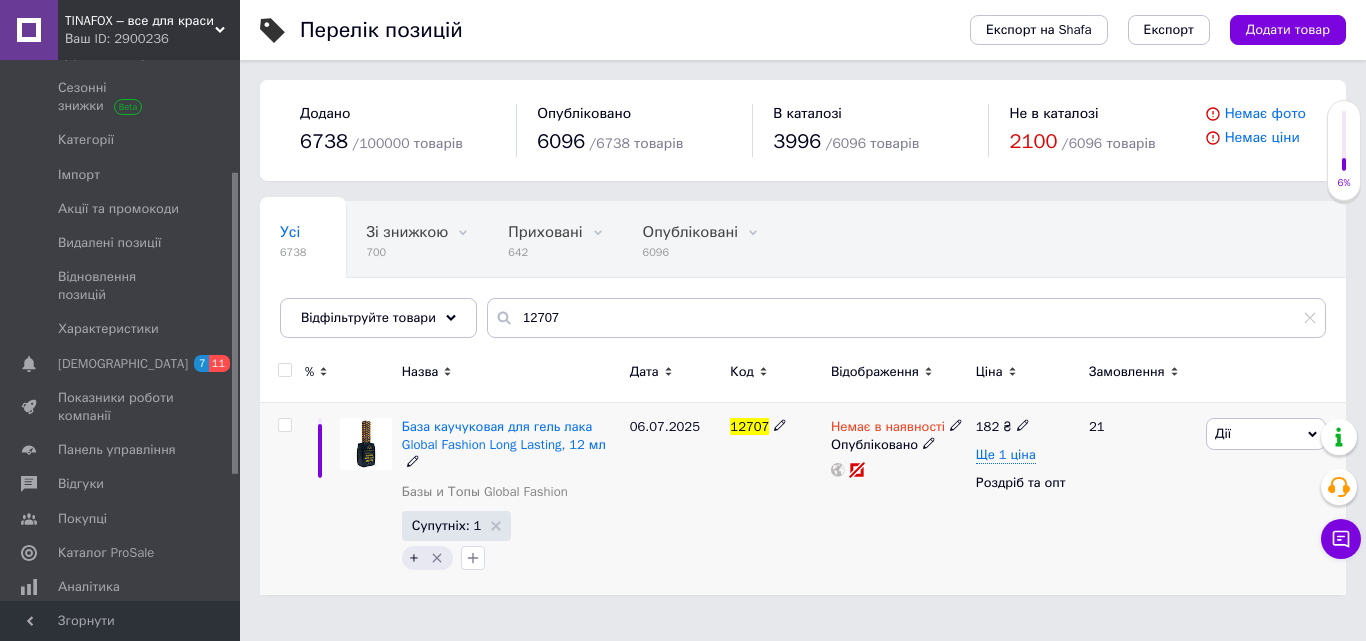 click on "Немає в наявності" at bounding box center [888, 429] 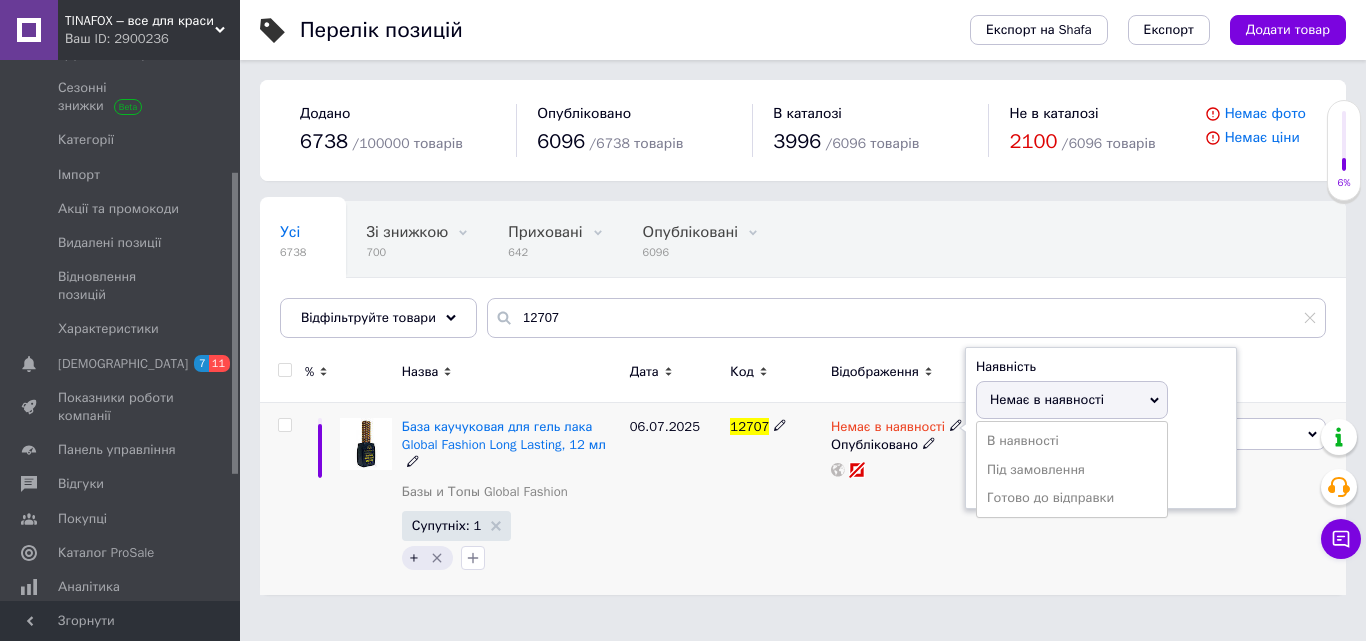 click on "В наявності Під замовлення Готово до відправки" at bounding box center [1072, 469] 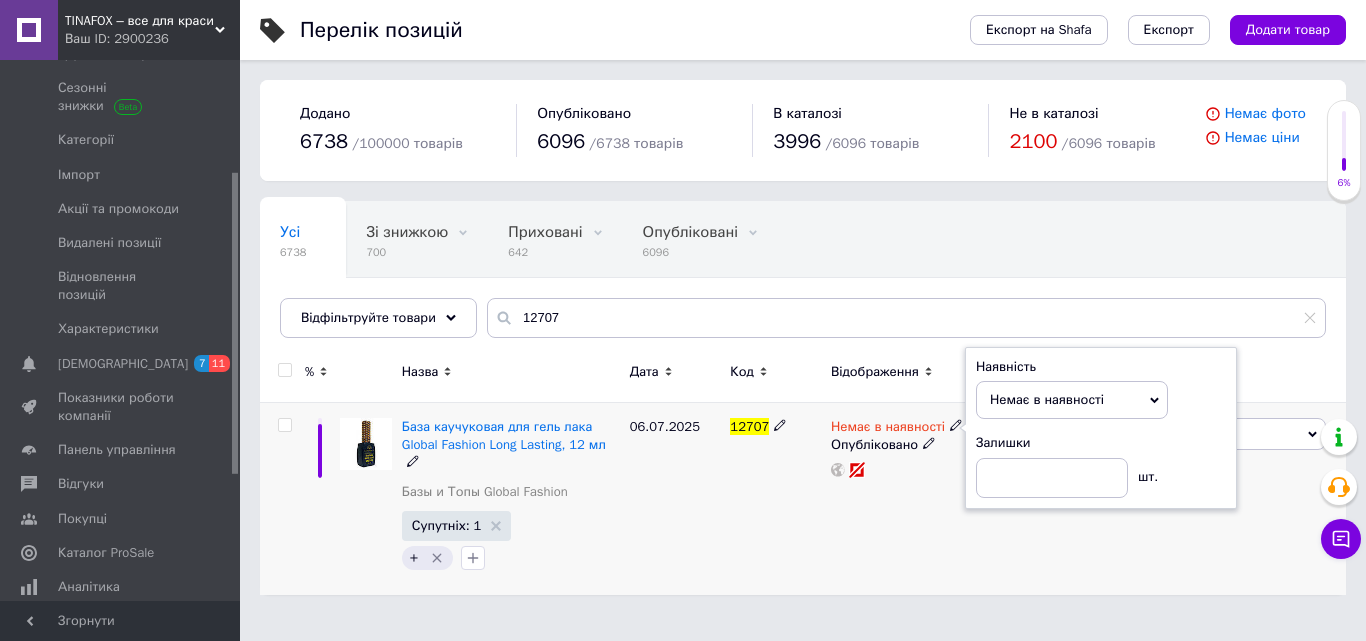 click on "Немає в наявності" at bounding box center [1072, 400] 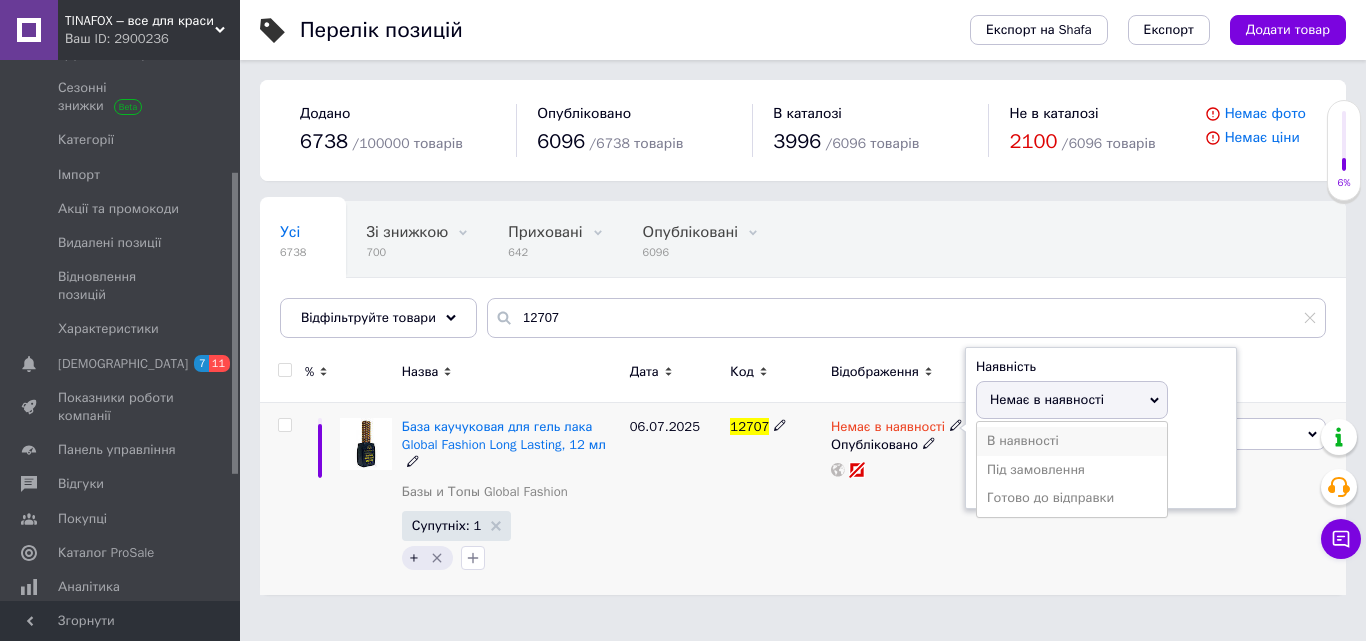 click on "В наявності" at bounding box center (1072, 441) 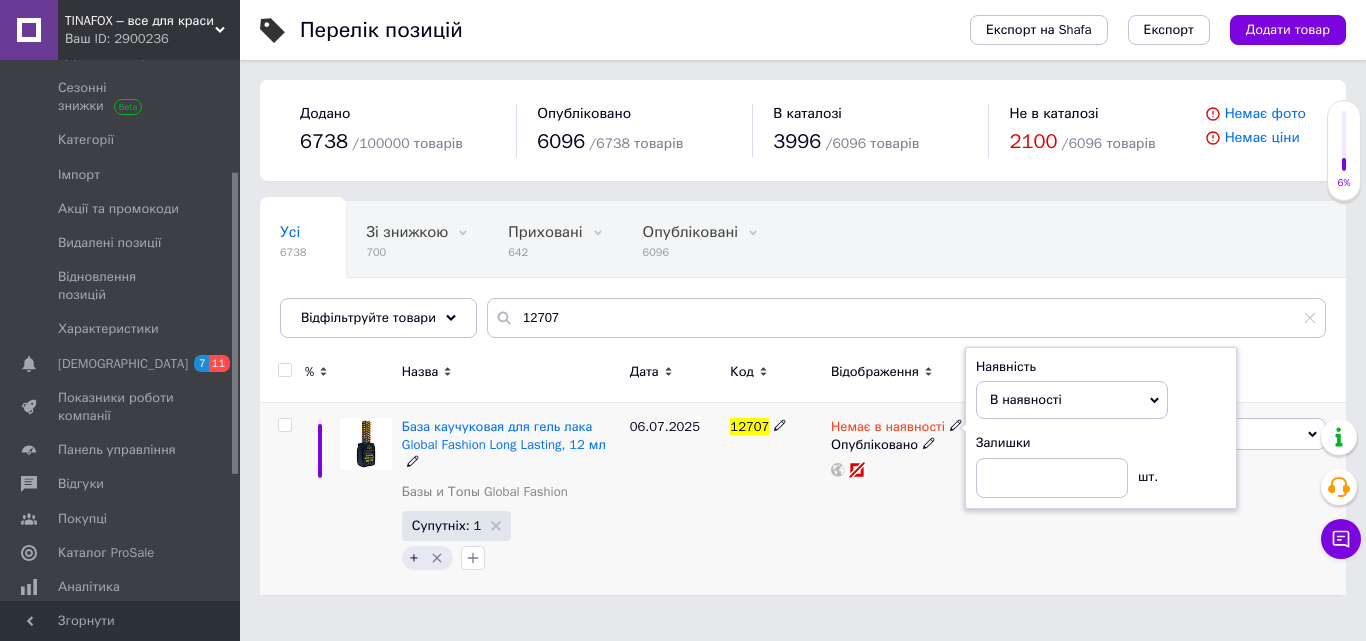 drag, startPoint x: 905, startPoint y: 551, endPoint x: 867, endPoint y: 542, distance: 39.051247 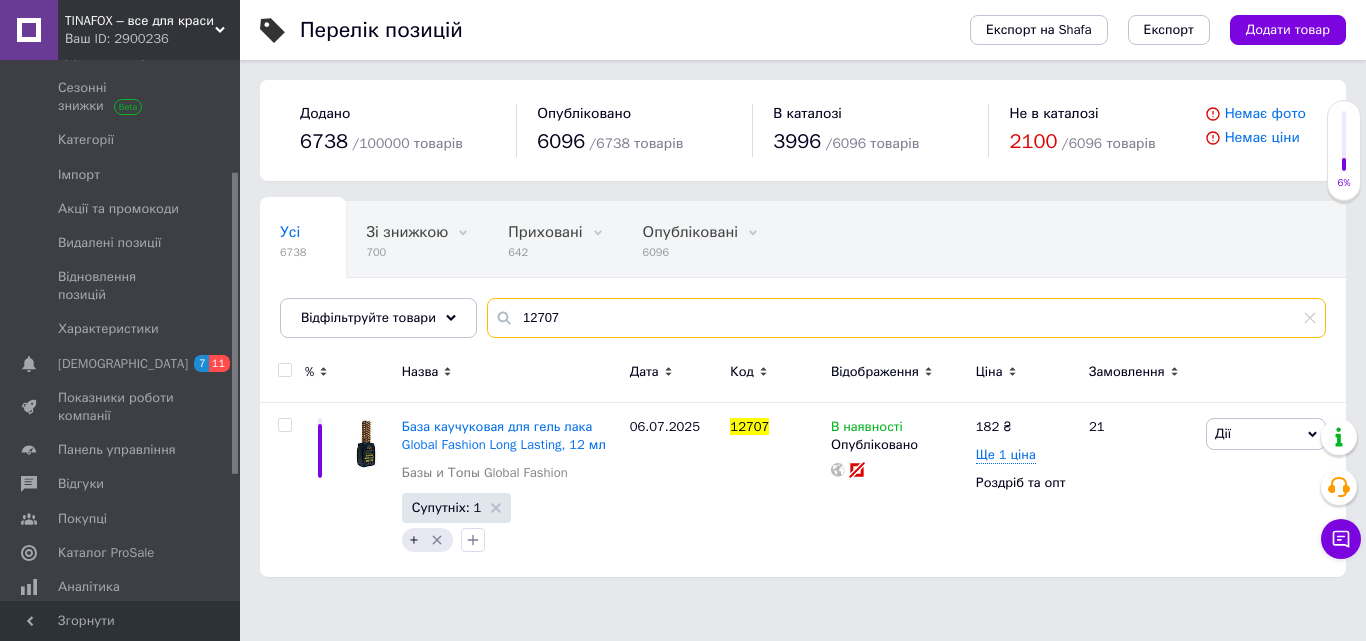 click on "12707" at bounding box center [906, 318] 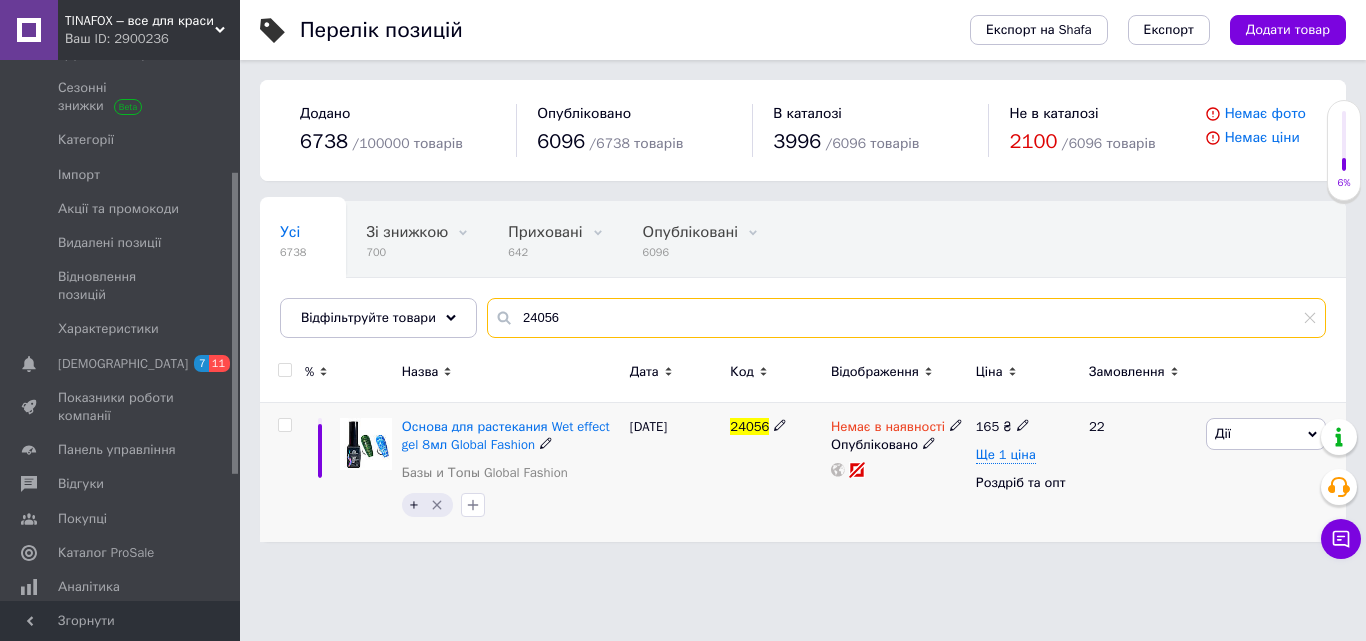 type on "24056" 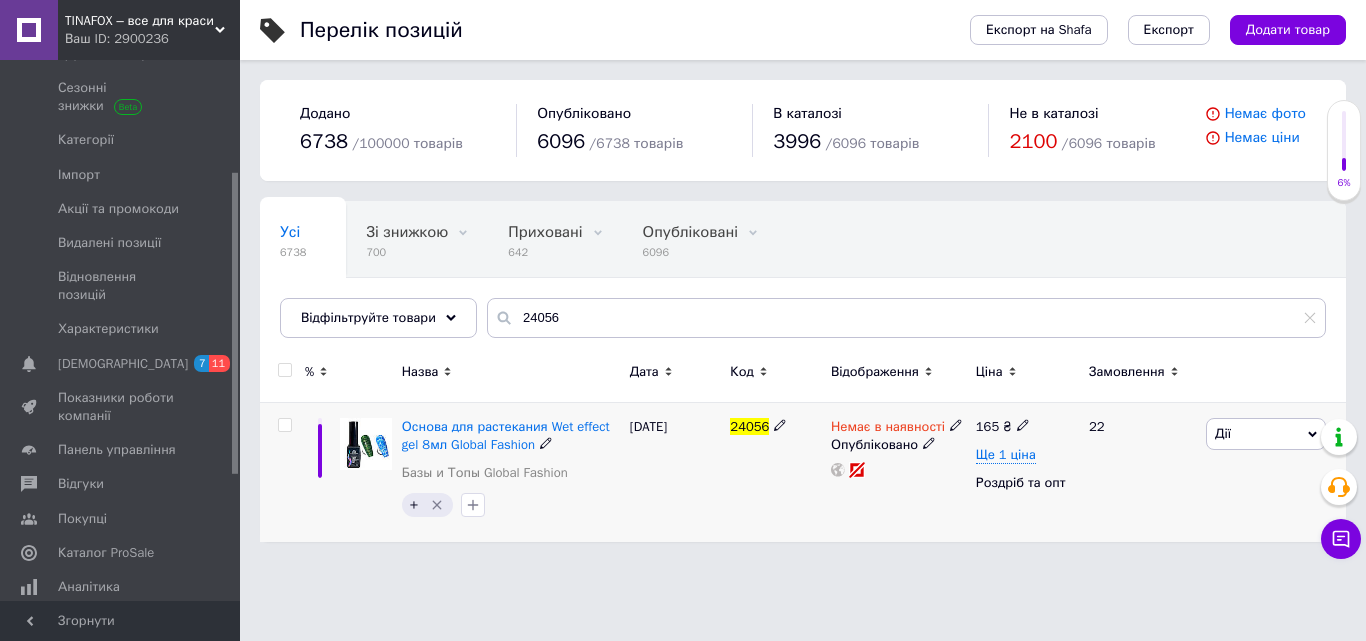 click on "Немає в наявності" at bounding box center (888, 429) 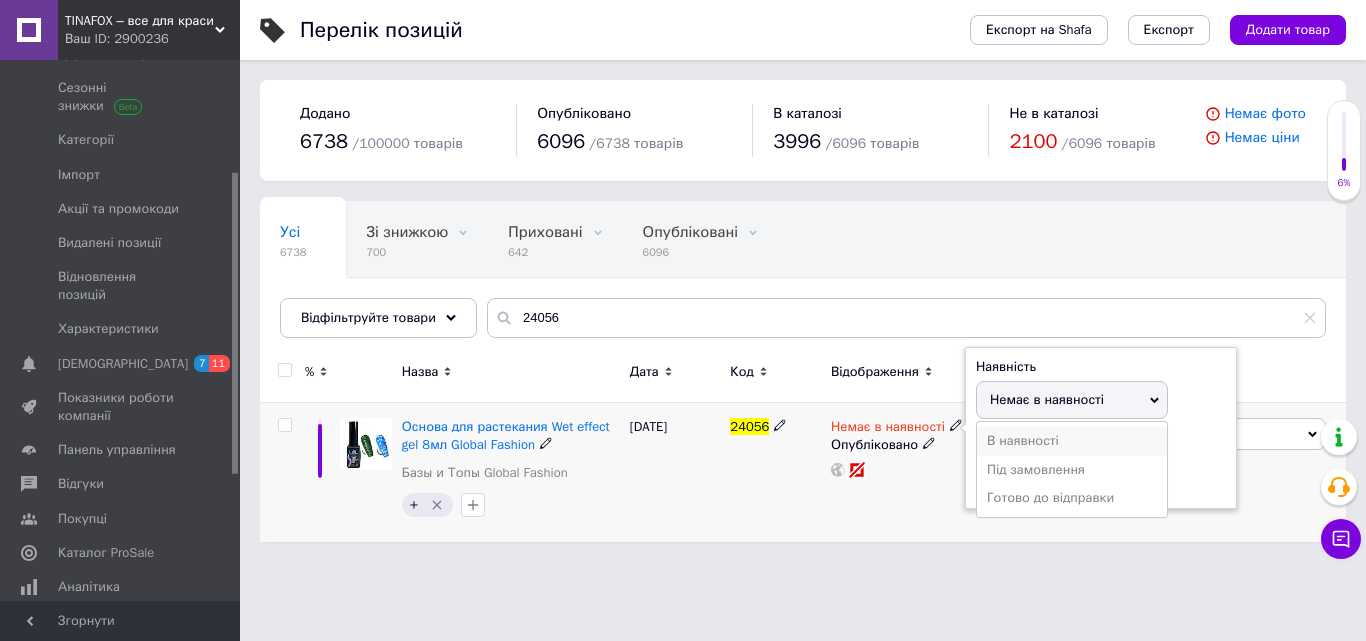 click on "В наявності" at bounding box center (1072, 441) 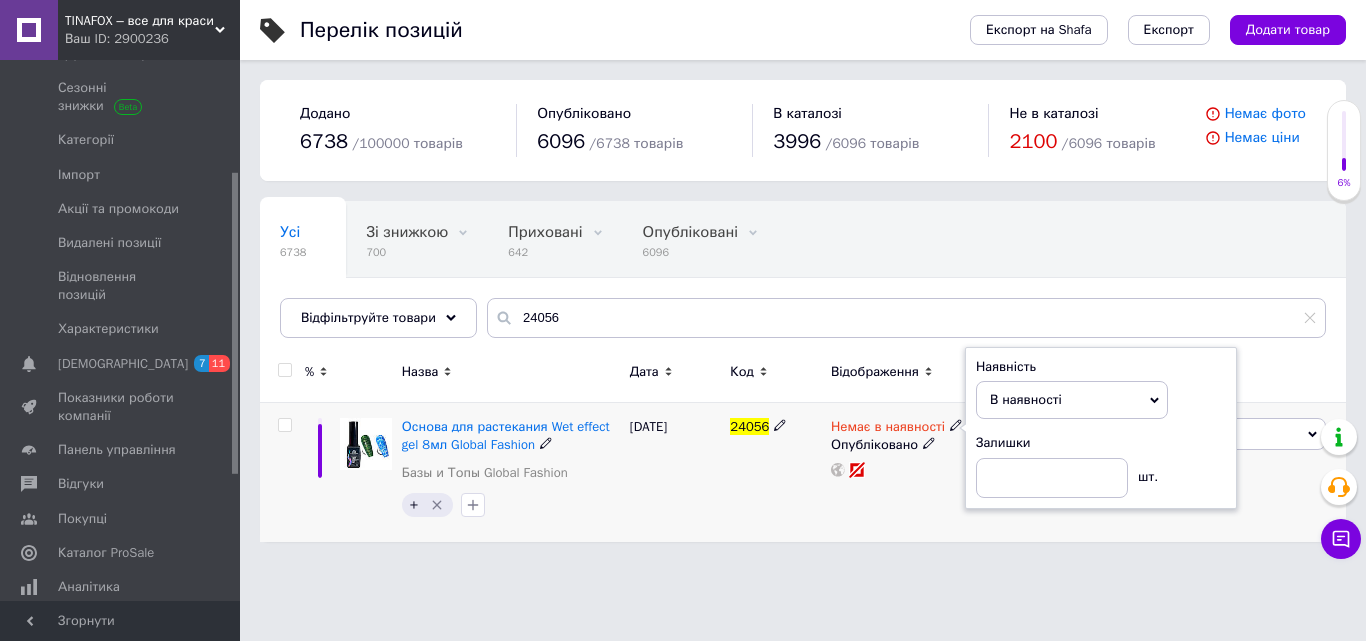 drag, startPoint x: 901, startPoint y: 534, endPoint x: 872, endPoint y: 542, distance: 30.083218 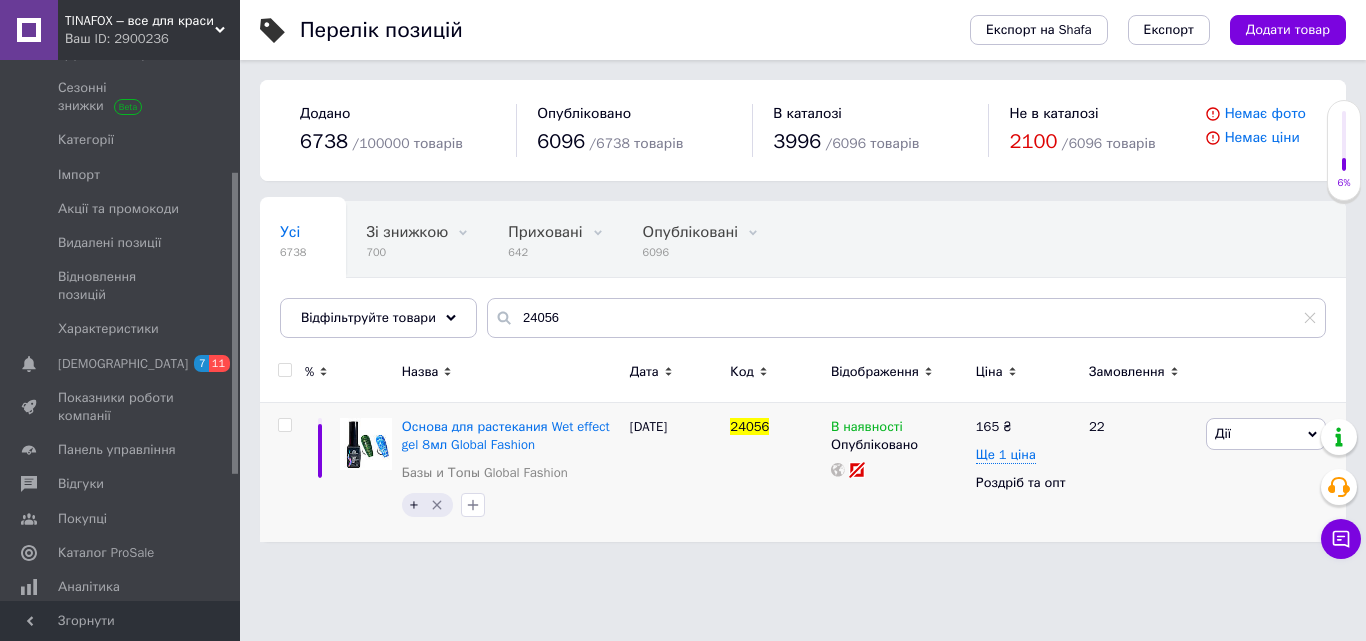 click on "Ваш ID: 2900236" at bounding box center (152, 39) 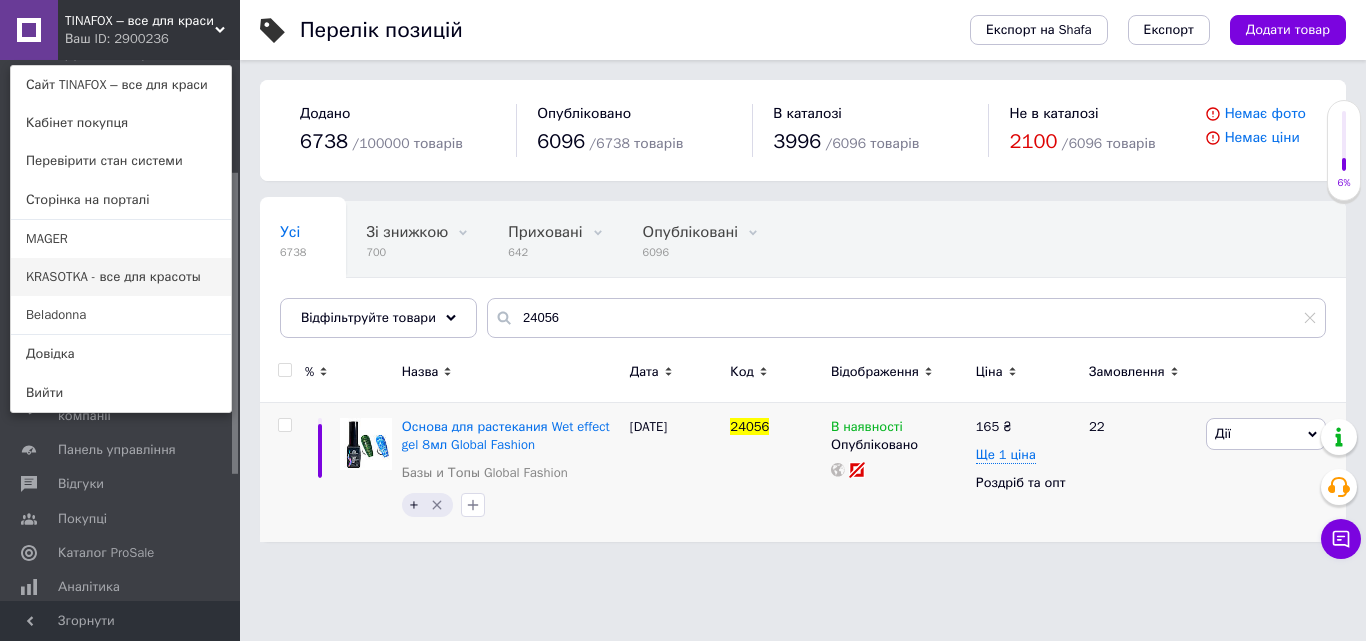 click on "KRASOTKA - все для красоты" at bounding box center [121, 277] 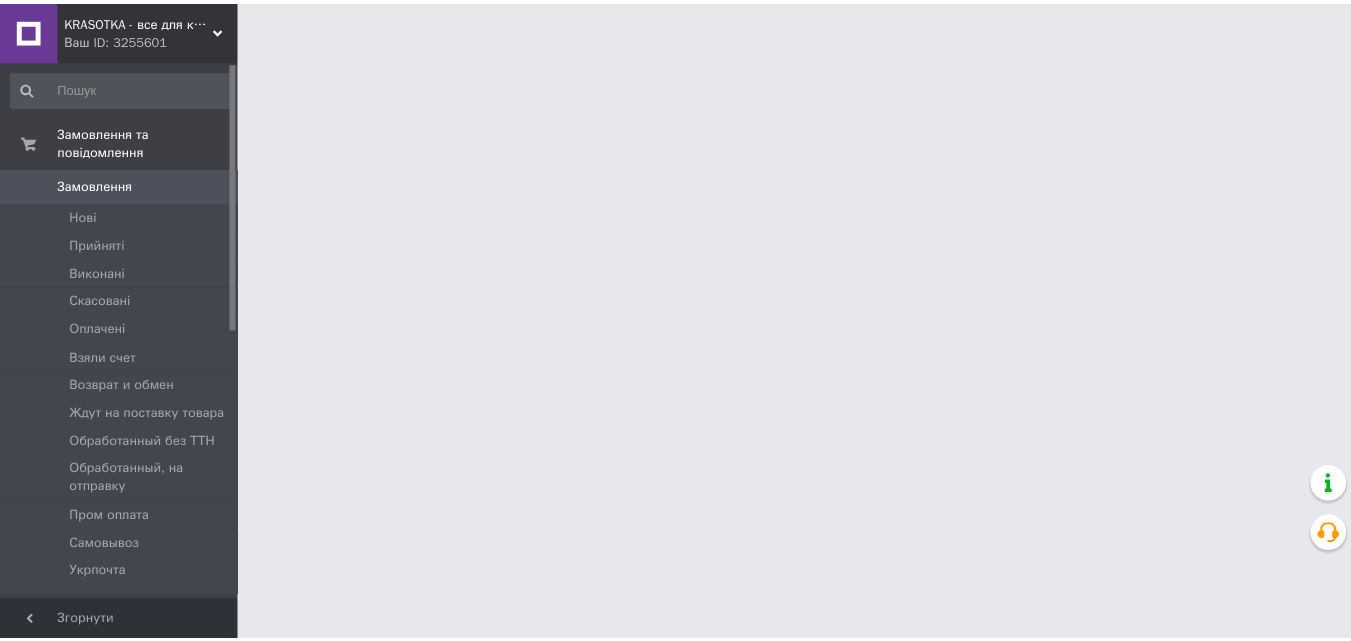 scroll, scrollTop: 0, scrollLeft: 0, axis: both 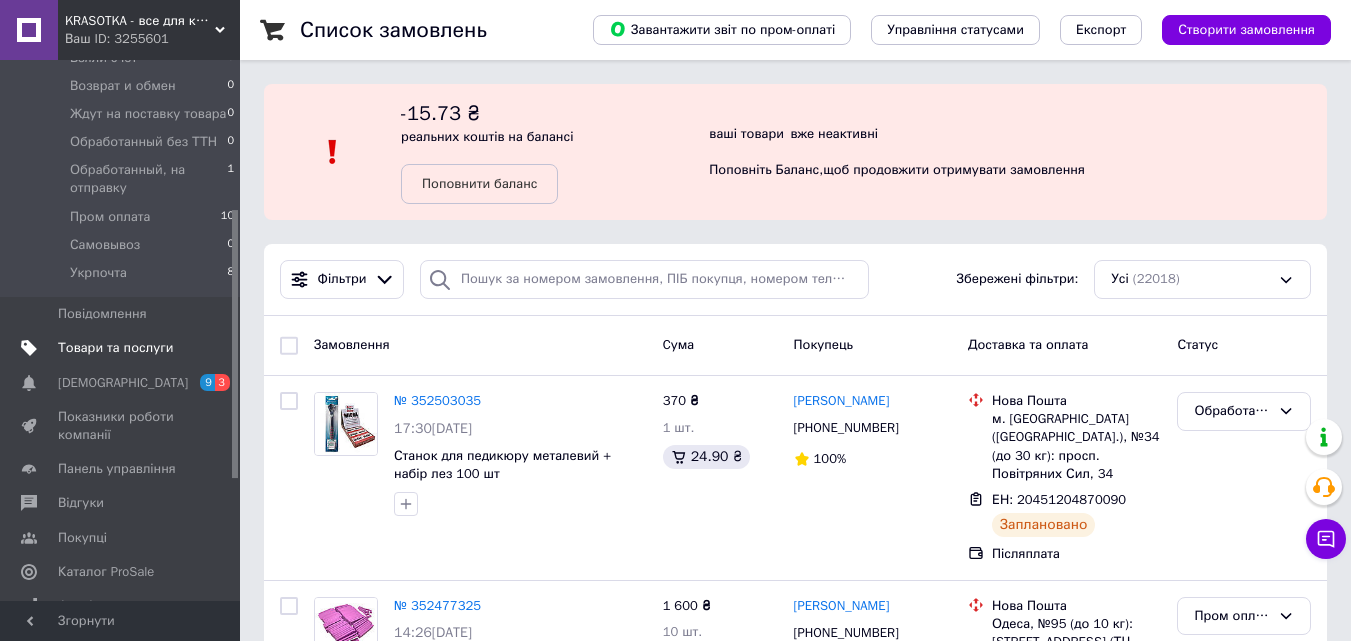 click on "Товари та послуги" at bounding box center (115, 348) 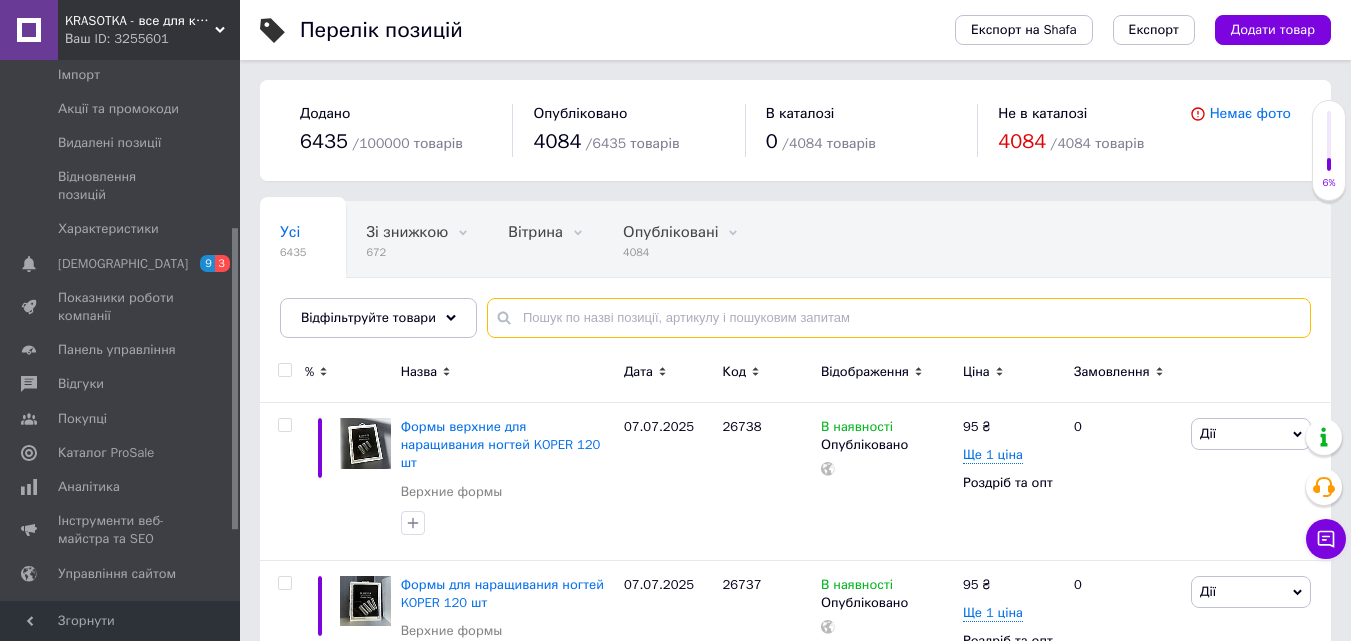 paste on "24056" 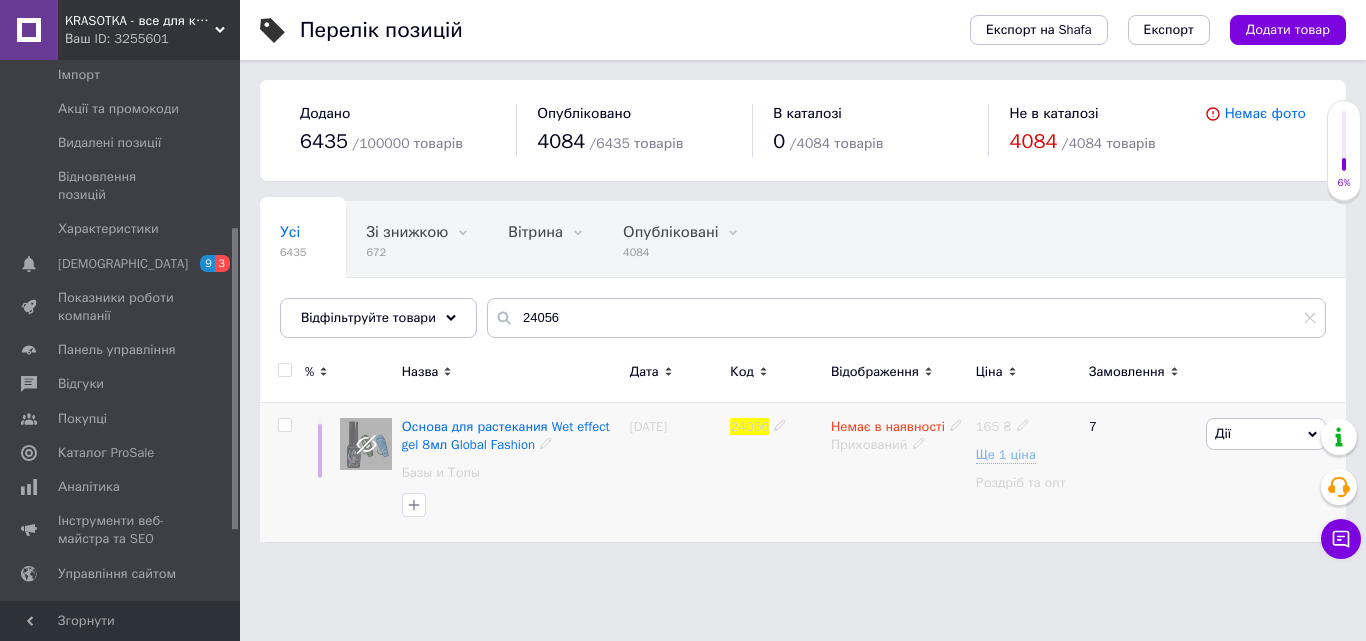 click on "Немає в наявності" at bounding box center (888, 429) 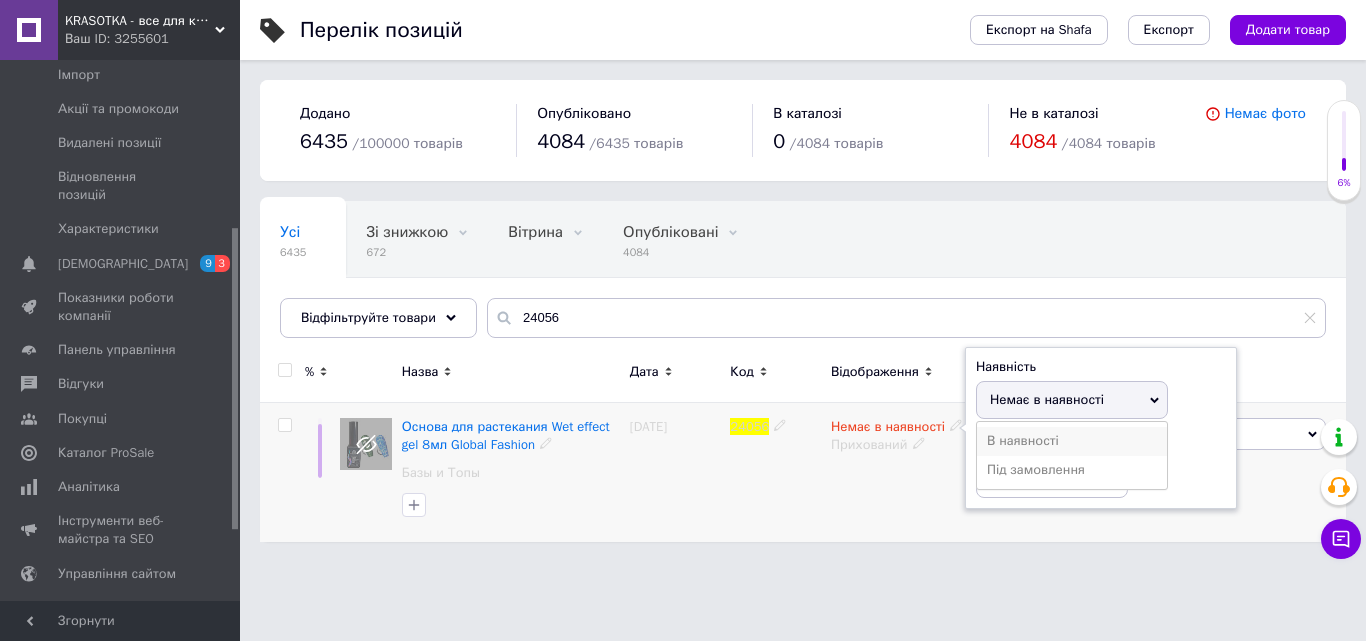 click on "В наявності" at bounding box center [1072, 441] 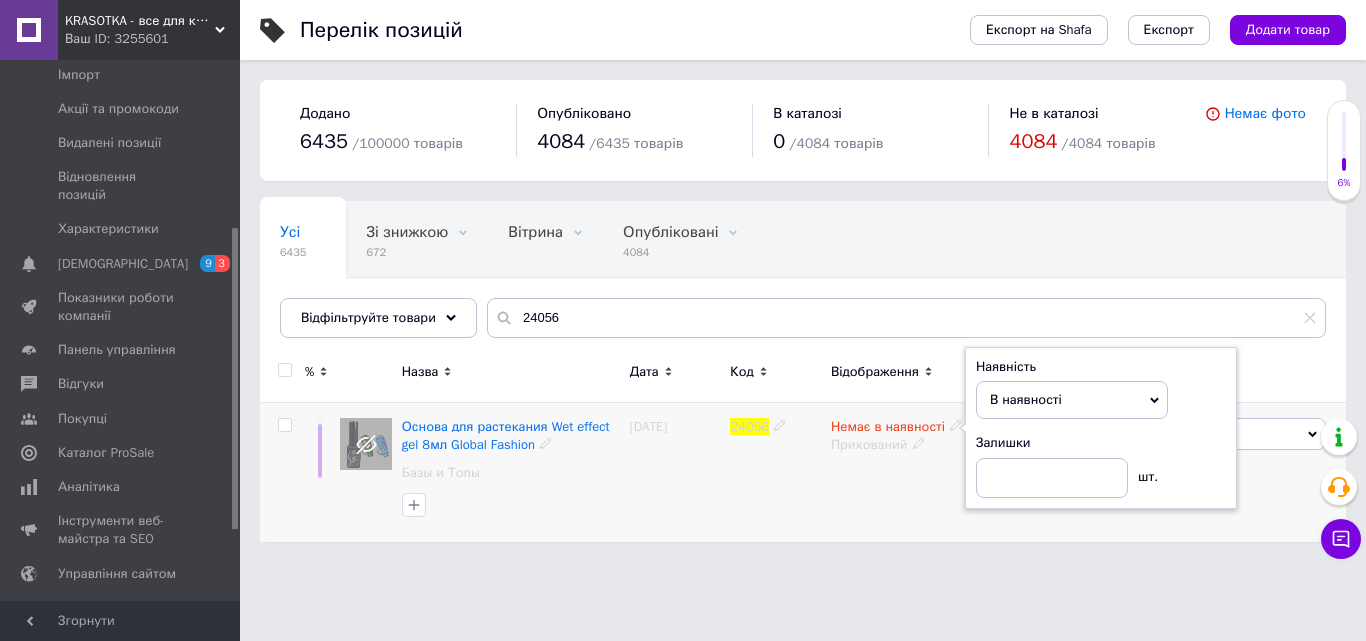 click on "Прихований" at bounding box center (898, 445) 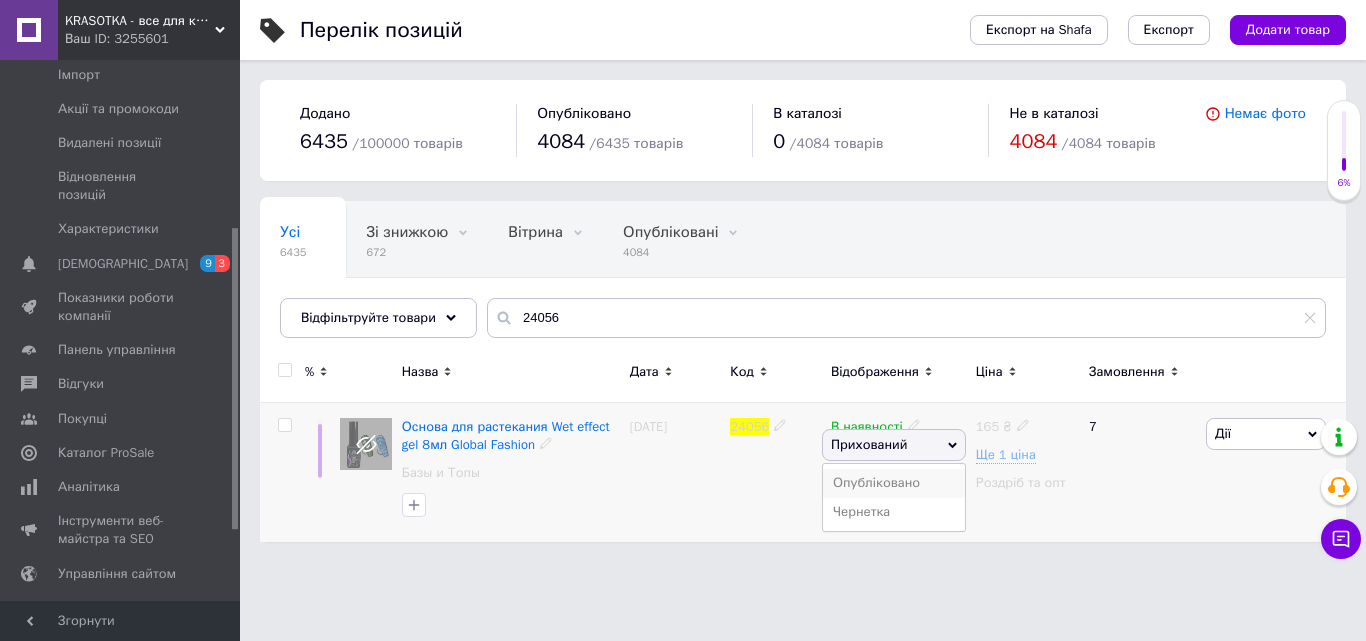 click on "Опубліковано" at bounding box center (894, 483) 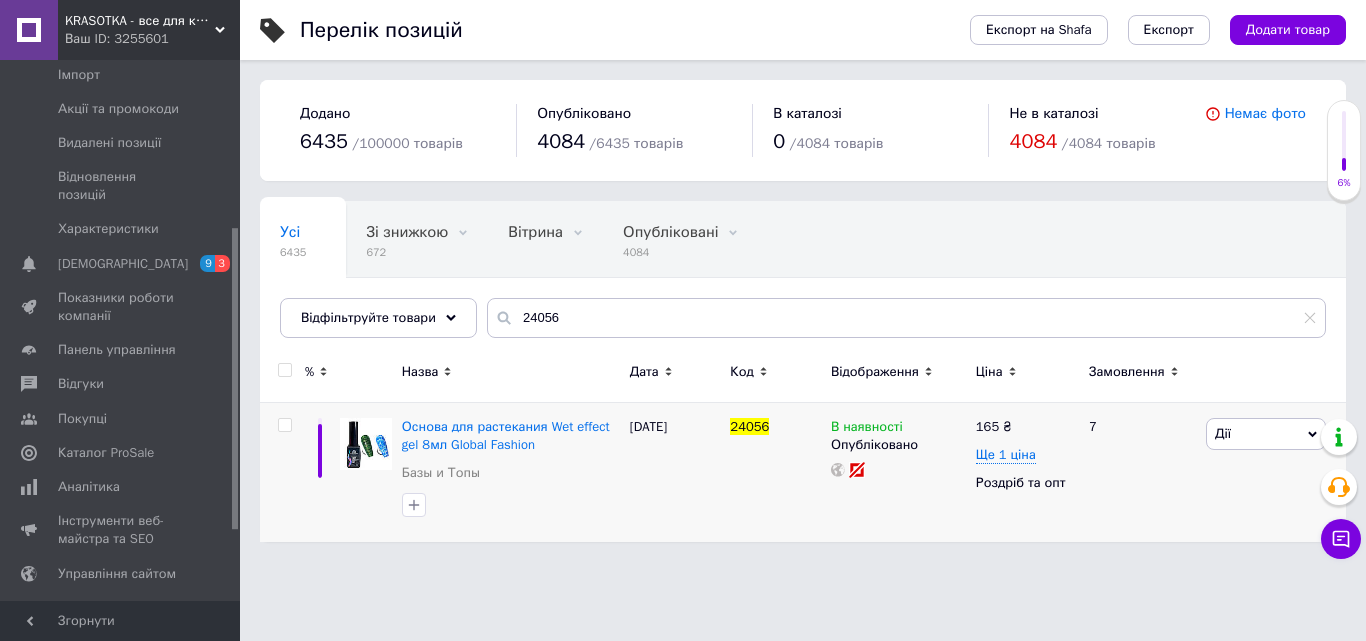 click on "Усі 6435 Зі знижкою 672 Видалити Редагувати Вітрина 0 Видалити Редагувати Опубліковані 4084 Видалити Редагувати Приховані 2351 Видалити Редагувати Ok Відфільтровано...  Зберегти" at bounding box center (803, 279) 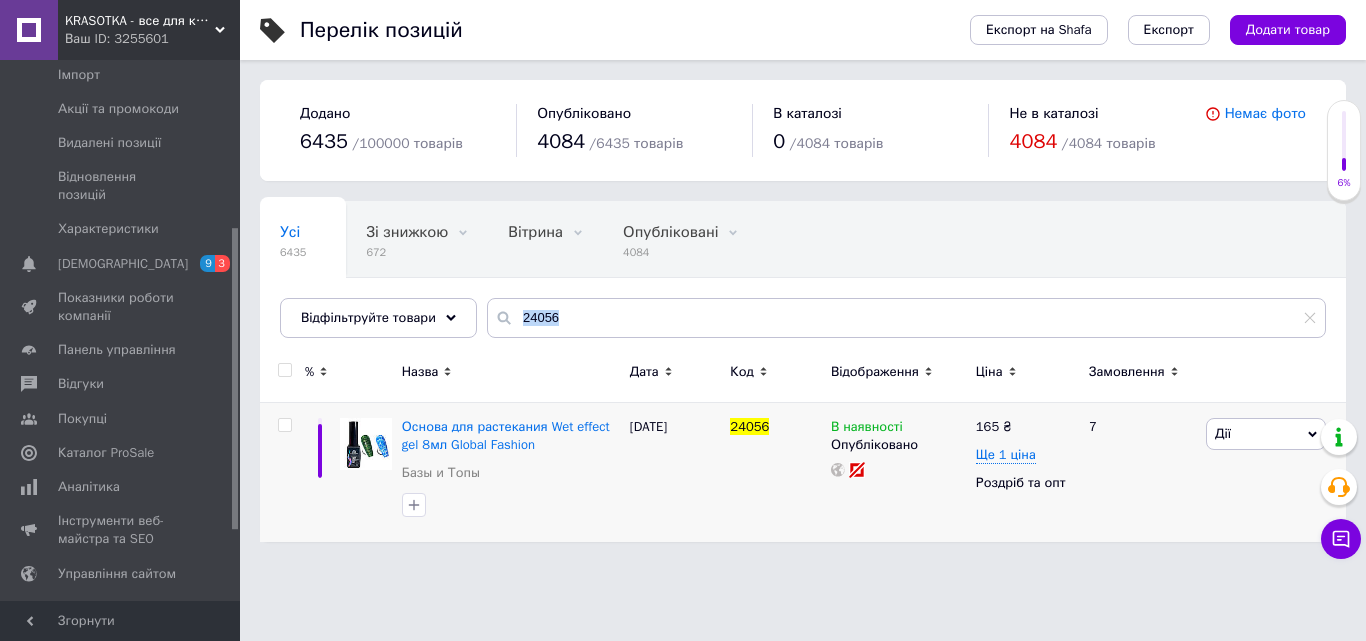 click on "Усі 6435 Зі знижкою 672 Видалити Редагувати Вітрина 0 Видалити Редагувати Опубліковані 4084 Видалити Редагувати Приховані 2351 Видалити Редагувати Ok Відфільтровано...  Зберегти" at bounding box center (803, 279) 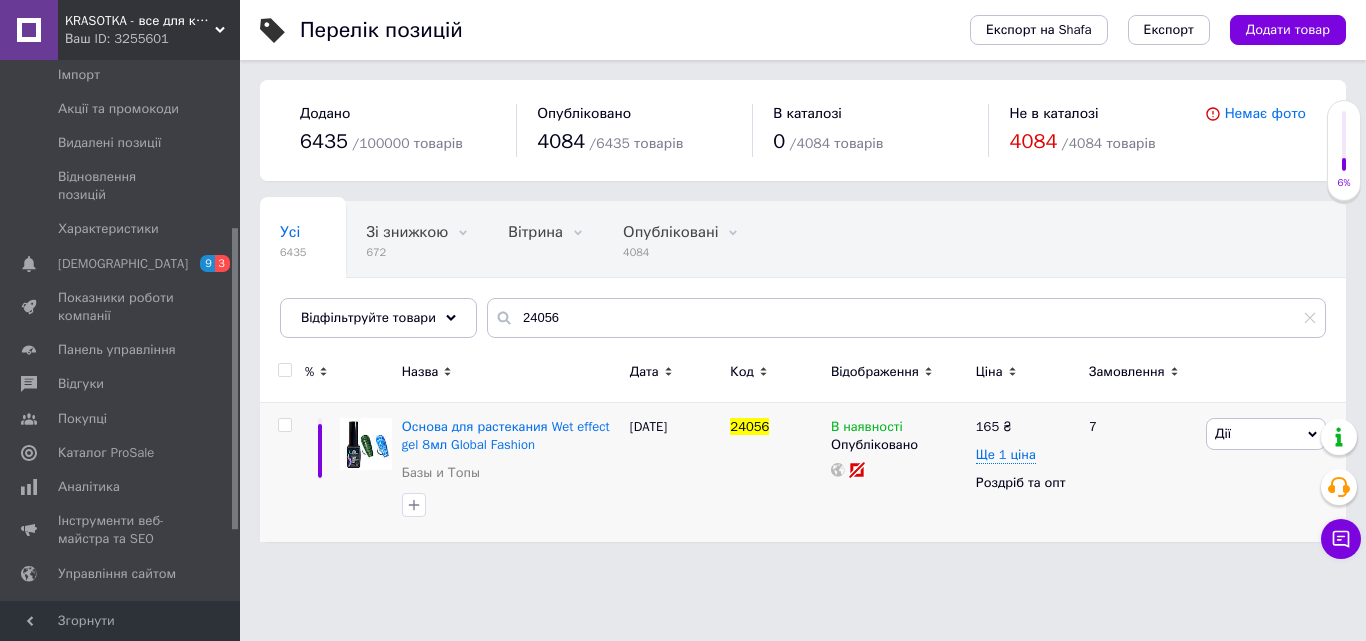 drag, startPoint x: 511, startPoint y: 341, endPoint x: 505, endPoint y: 312, distance: 29.614185 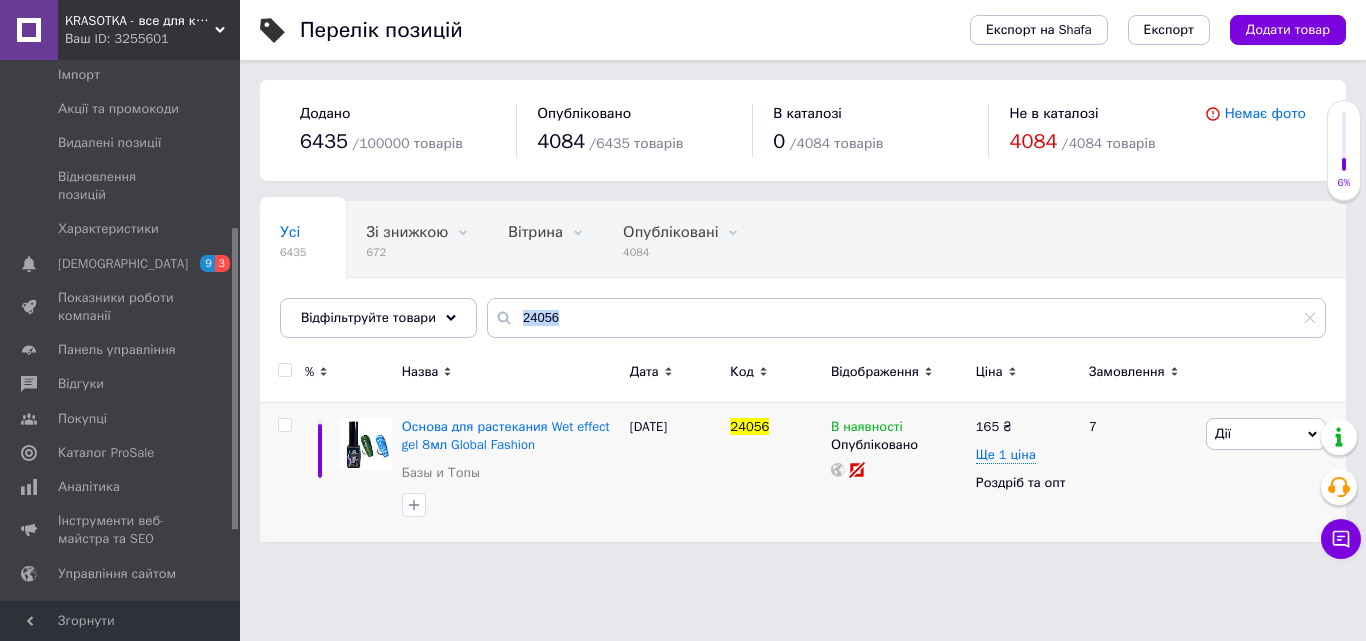 click 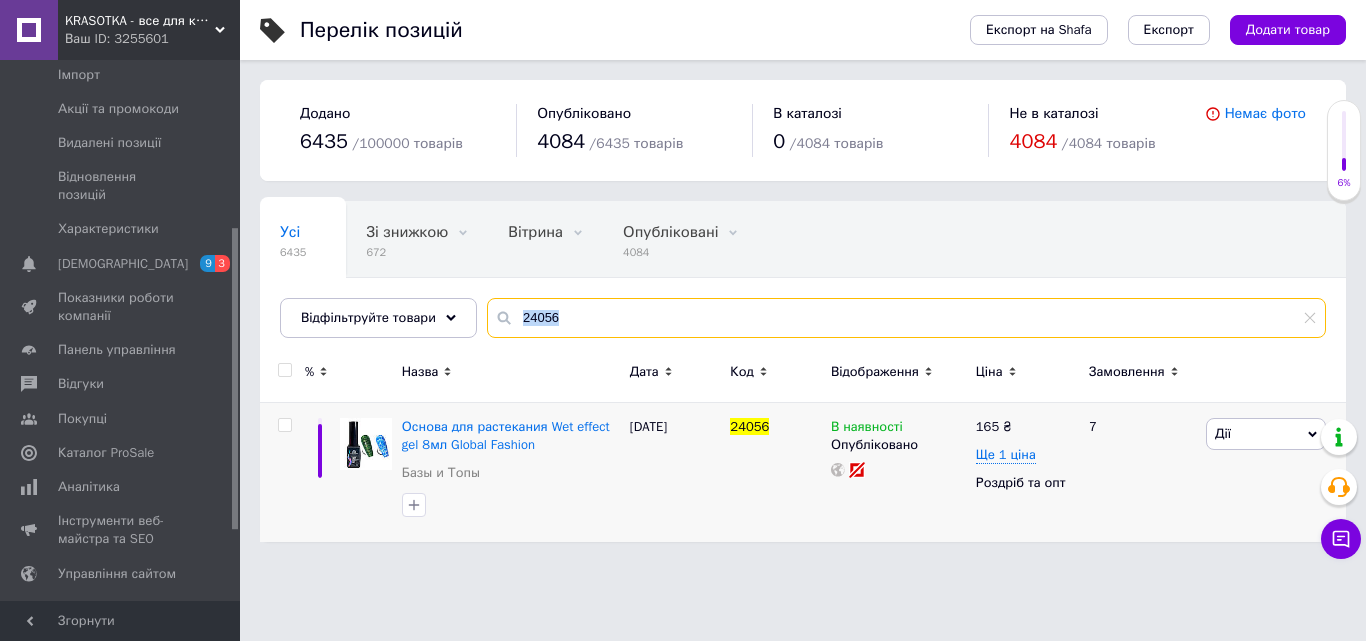 drag, startPoint x: 505, startPoint y: 312, endPoint x: 488, endPoint y: 332, distance: 26.24881 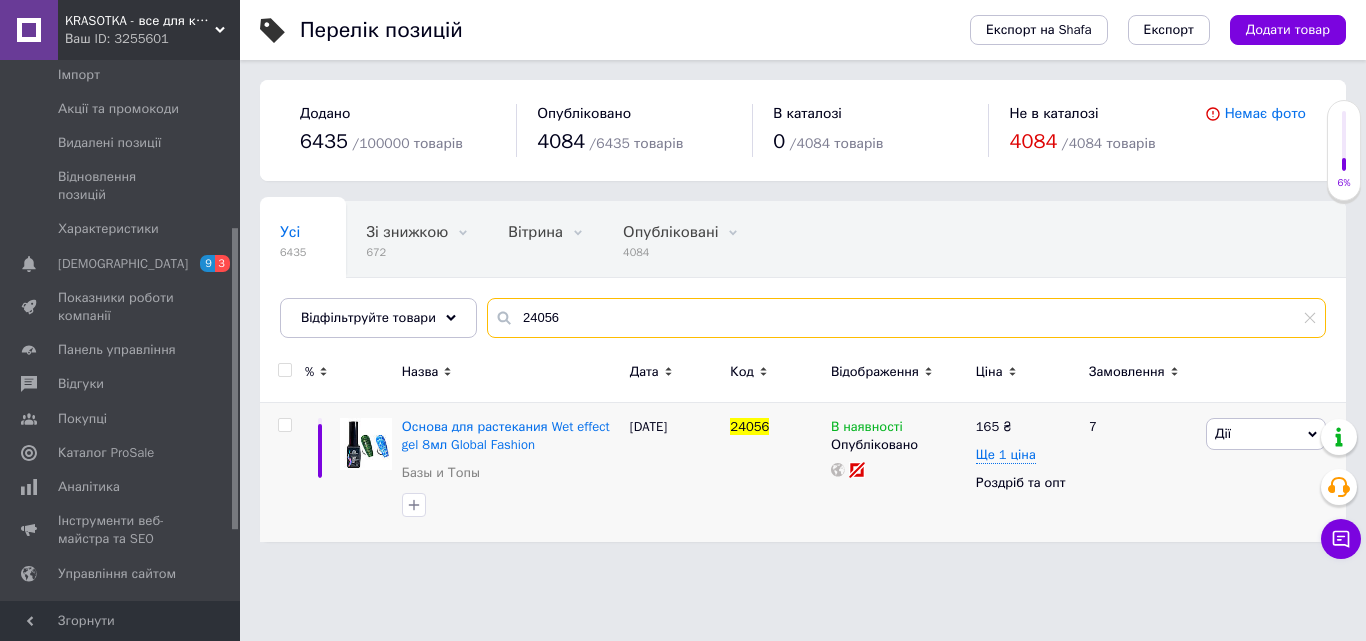 click on "24056" at bounding box center [906, 318] 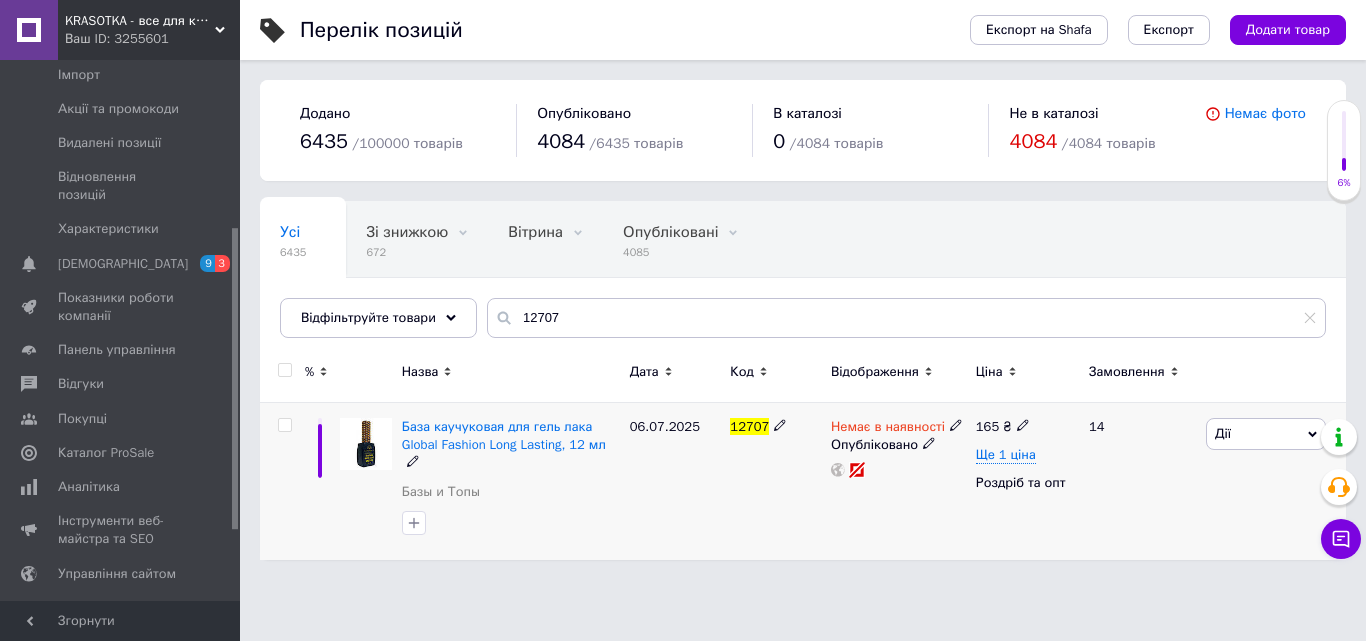 click on "Немає в наявності" at bounding box center (888, 429) 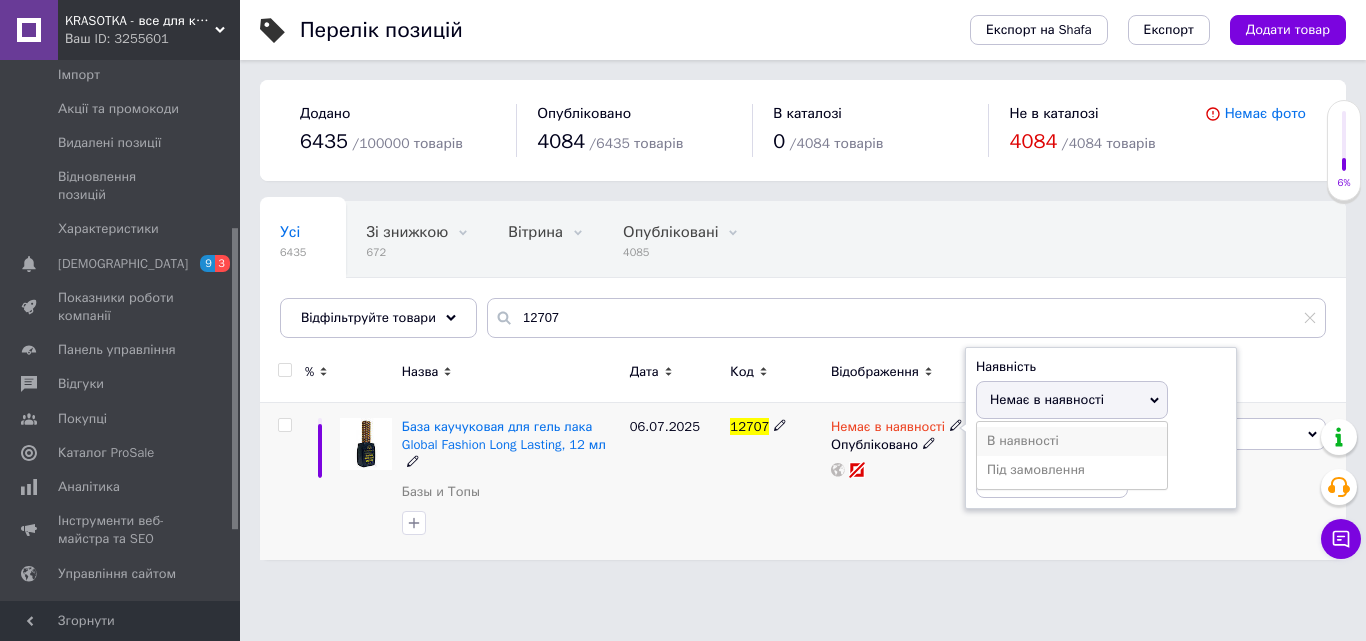 drag, startPoint x: 999, startPoint y: 450, endPoint x: 879, endPoint y: 524, distance: 140.98227 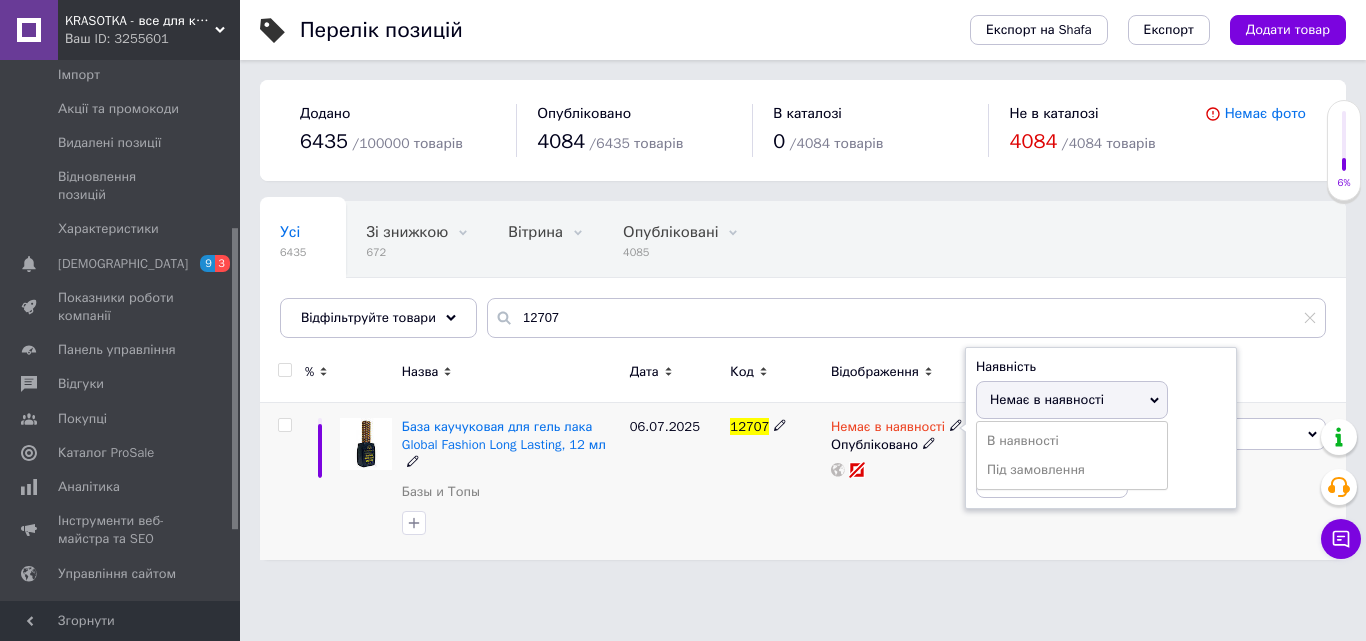 click on "В наявності" at bounding box center [1072, 441] 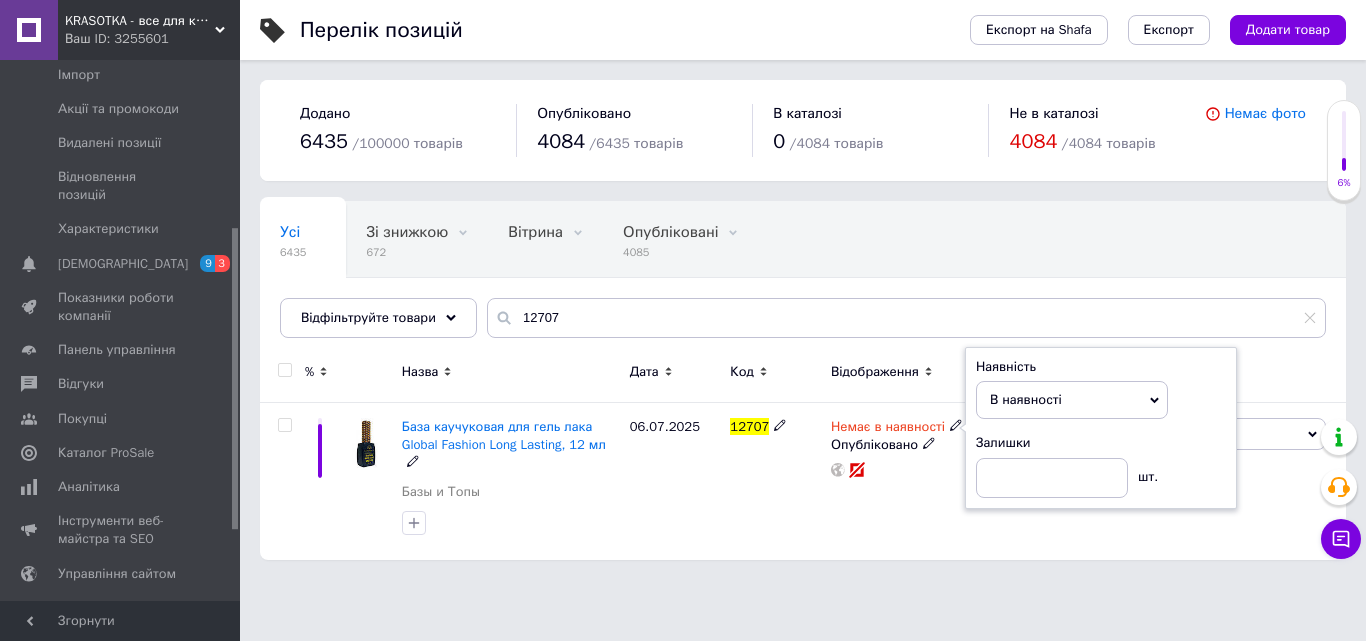 drag, startPoint x: 877, startPoint y: 535, endPoint x: 823, endPoint y: 577, distance: 68.41052 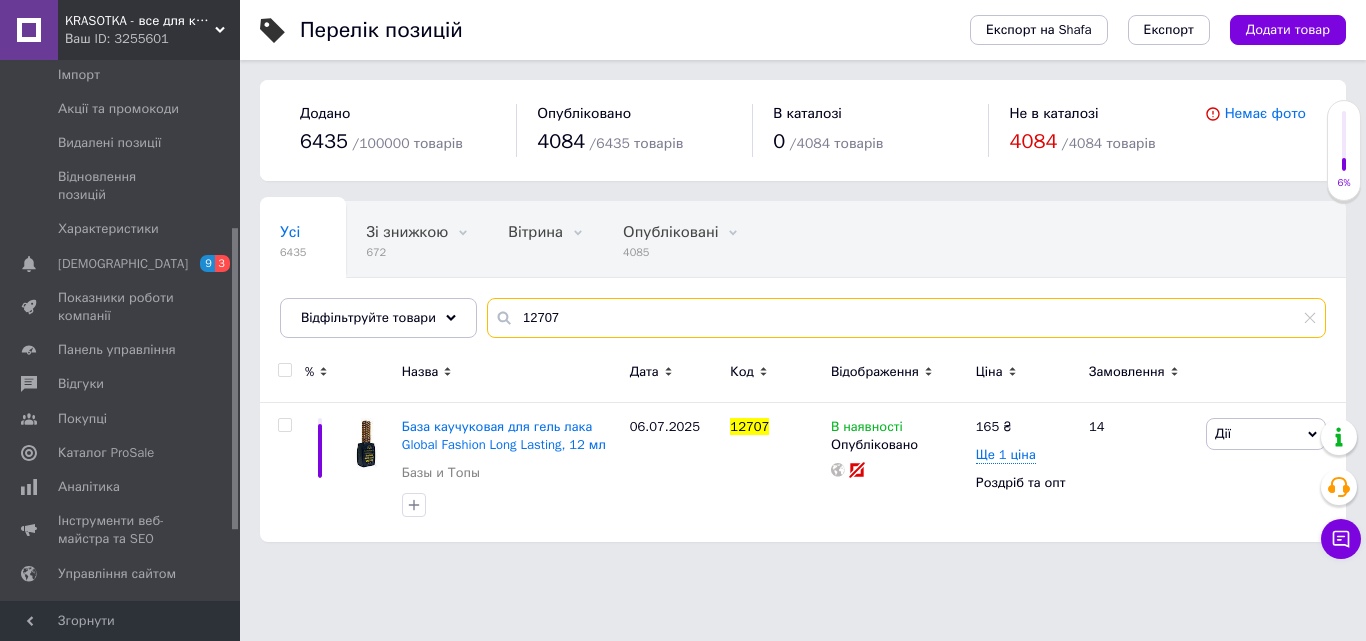 click on "12707" at bounding box center (906, 318) 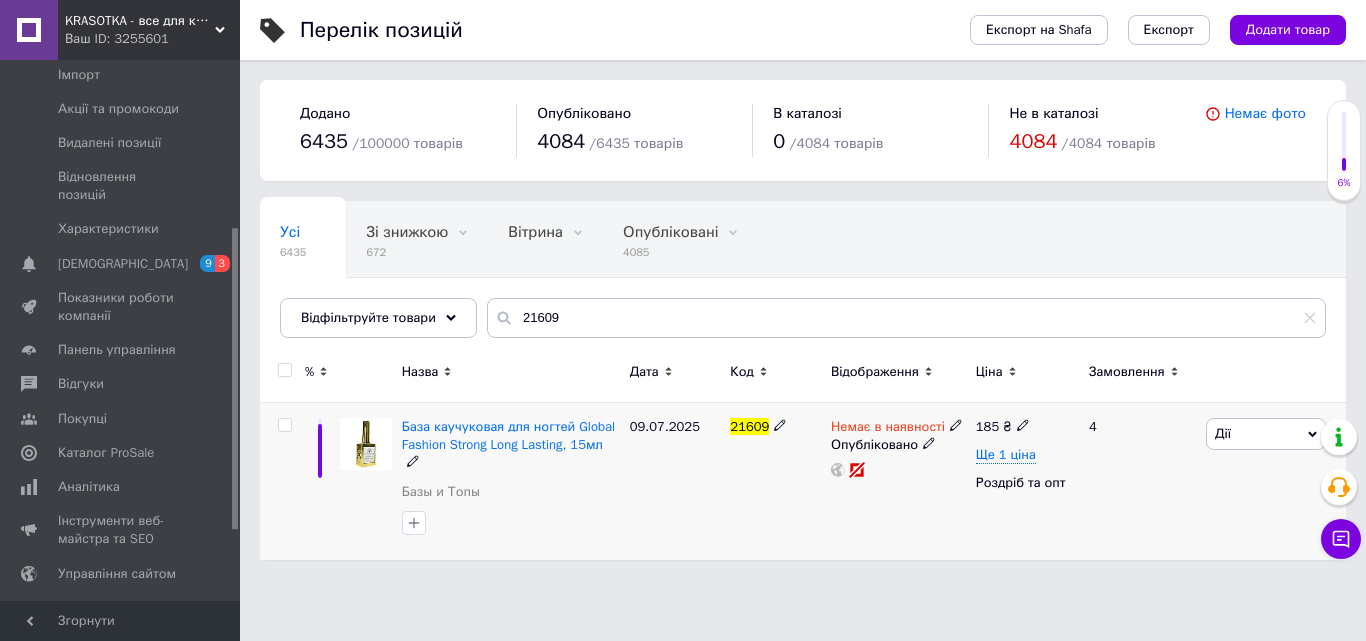 drag, startPoint x: 889, startPoint y: 430, endPoint x: 953, endPoint y: 436, distance: 64.28063 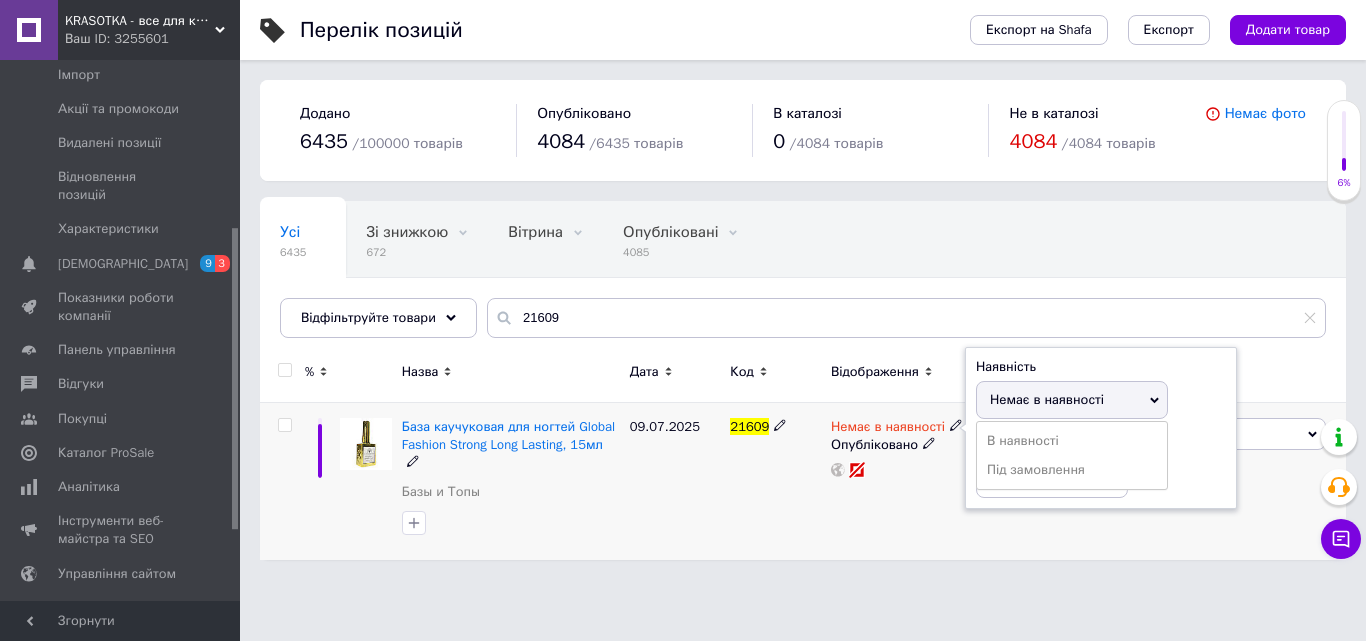 drag, startPoint x: 953, startPoint y: 436, endPoint x: 986, endPoint y: 448, distance: 35.1141 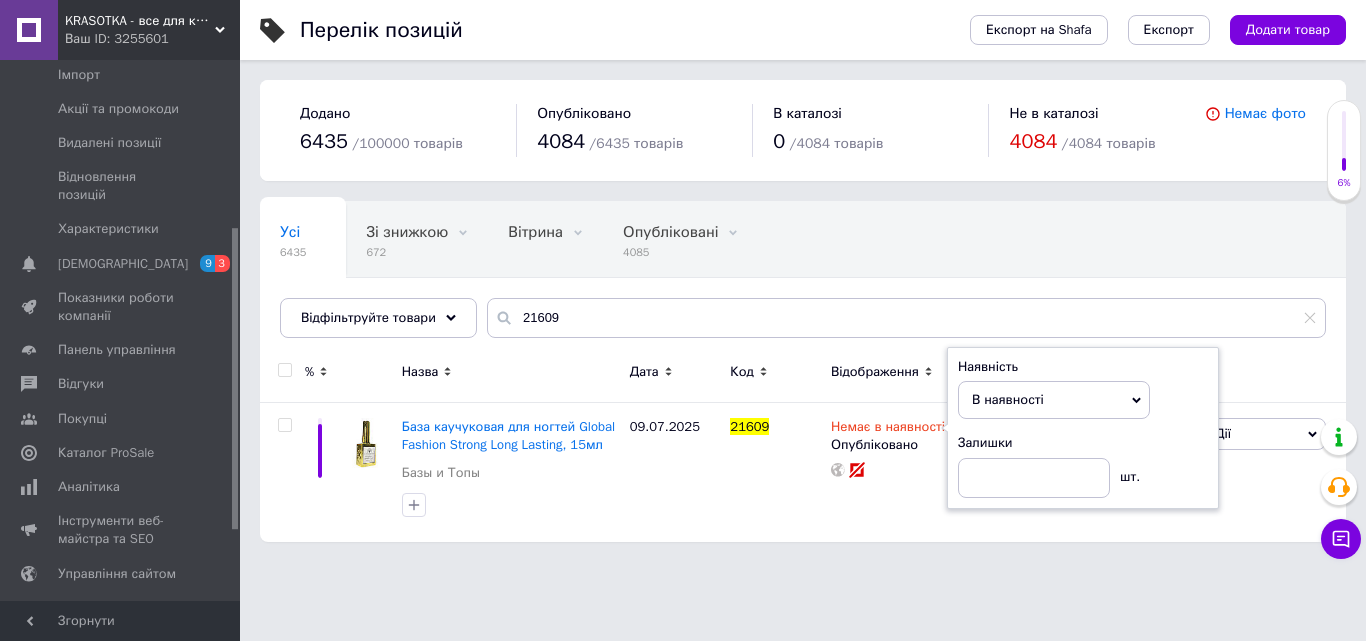 drag, startPoint x: 855, startPoint y: 551, endPoint x: 780, endPoint y: 569, distance: 77.12976 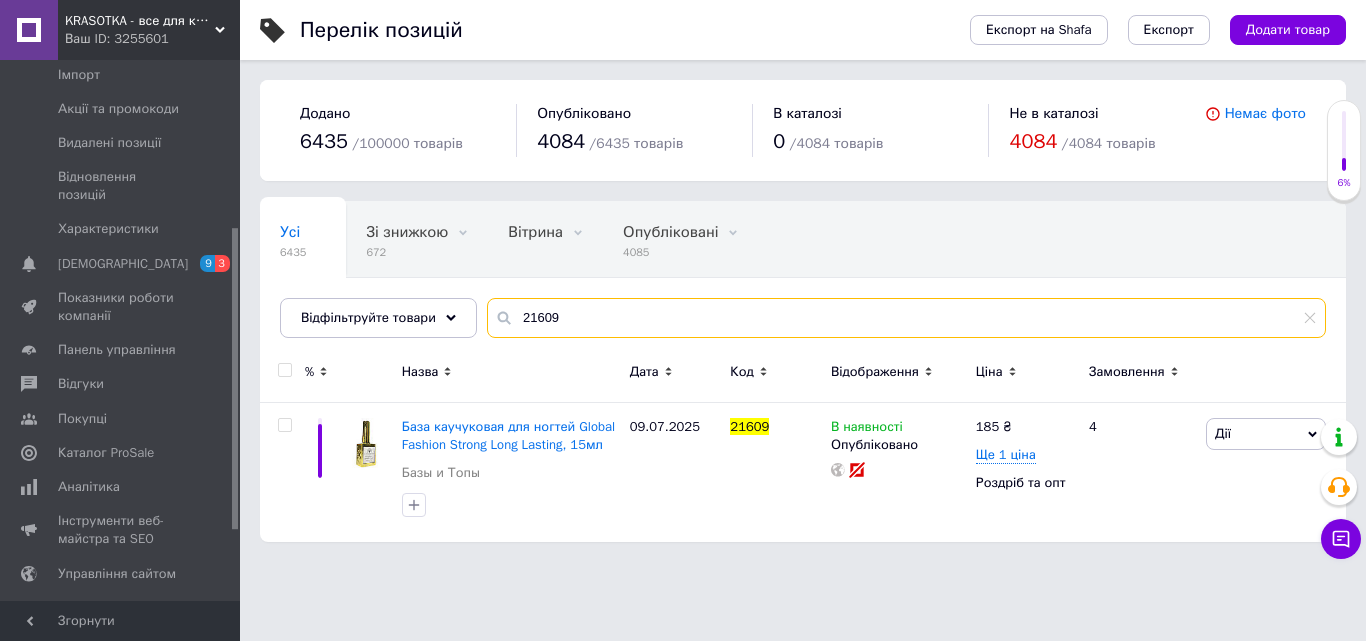 click on "21609" at bounding box center [906, 318] 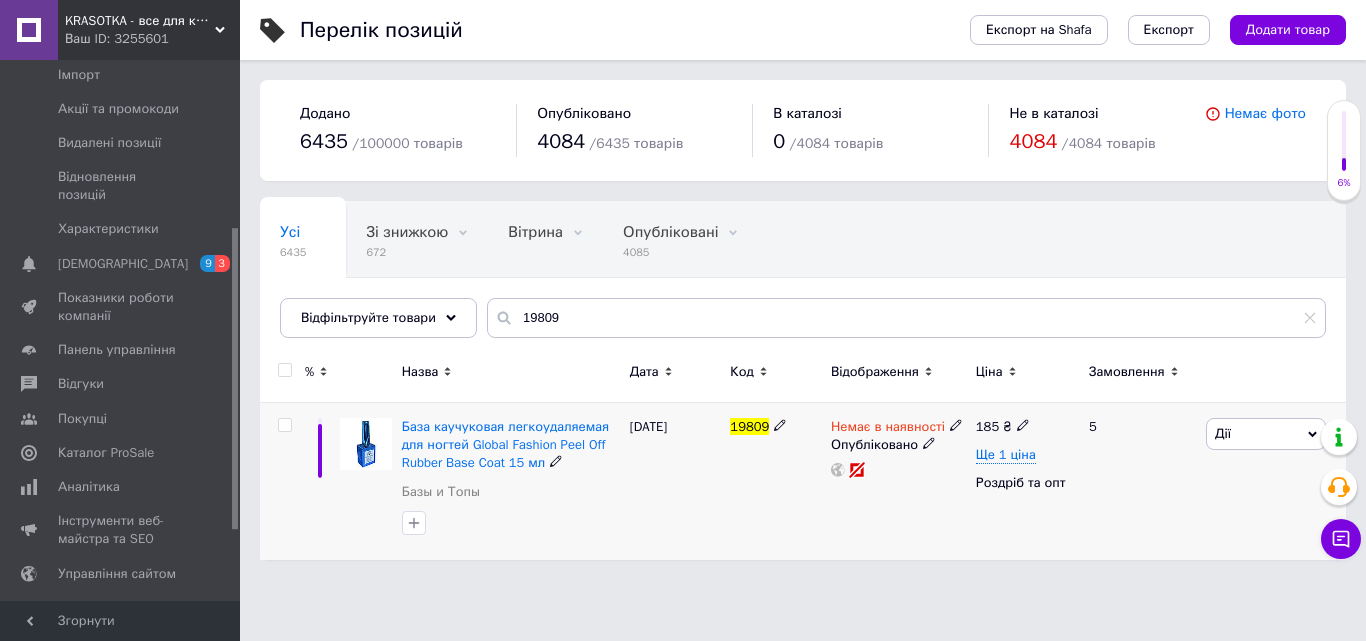 click on "Немає в наявності" at bounding box center [888, 429] 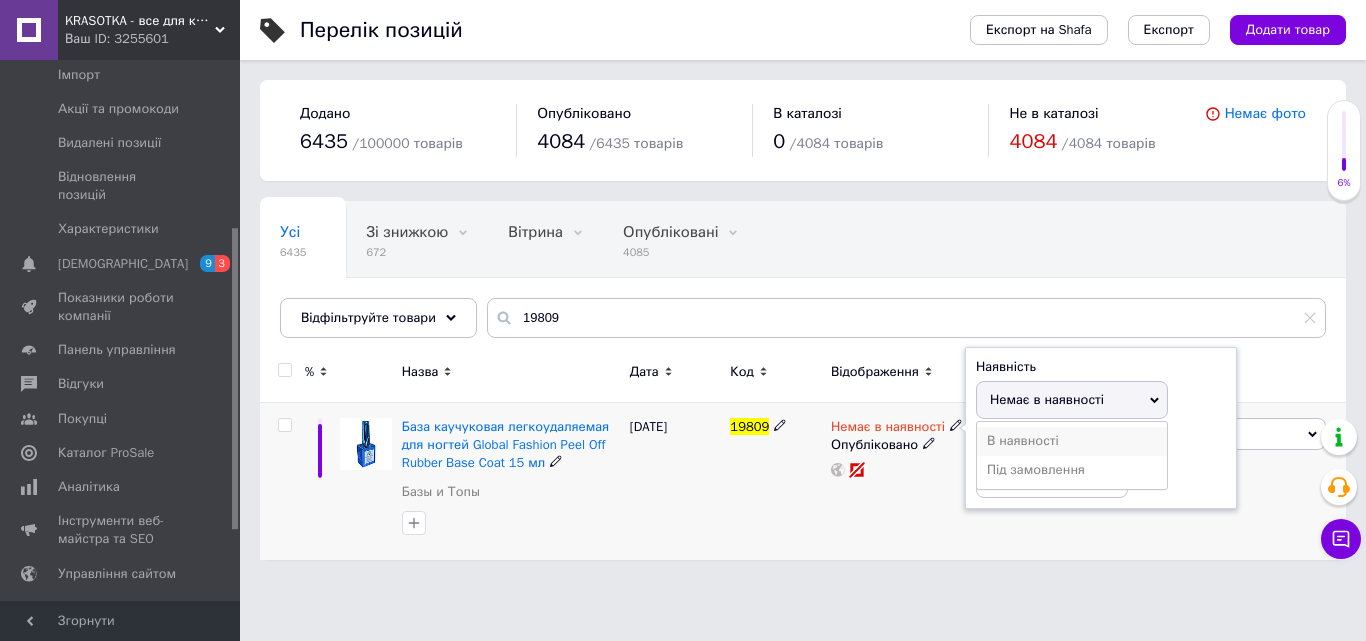 click on "В наявності" at bounding box center [1072, 441] 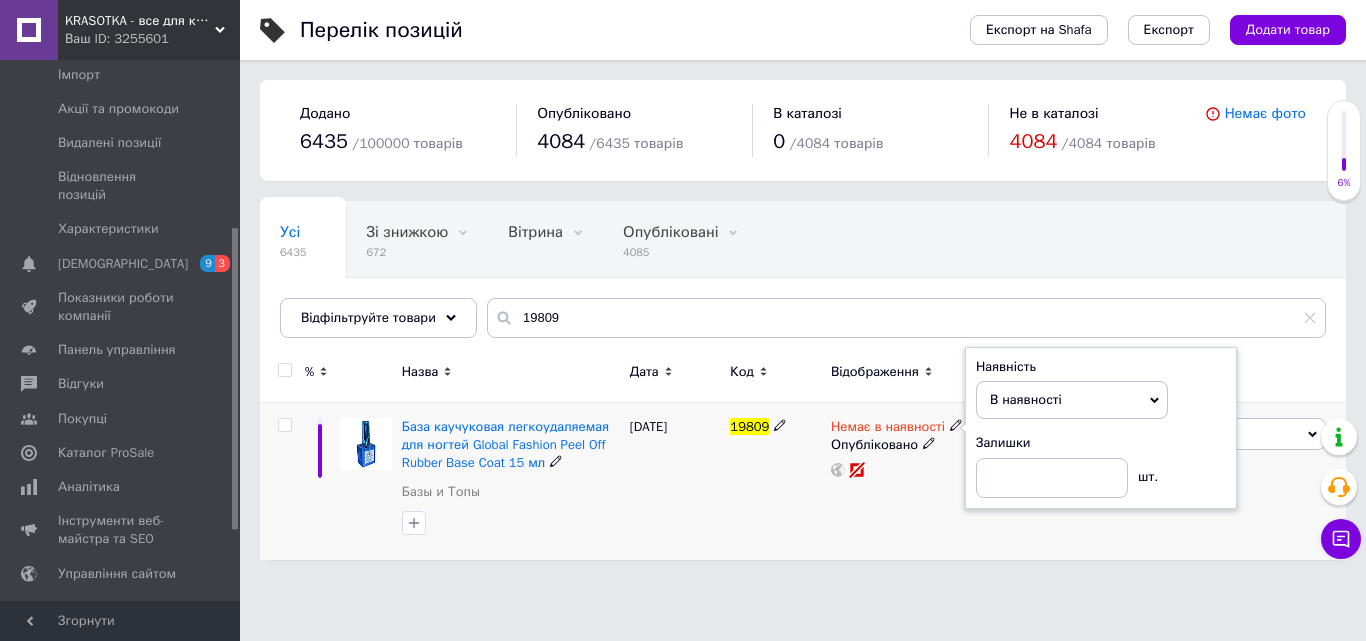drag, startPoint x: 857, startPoint y: 529, endPoint x: 804, endPoint y: 546, distance: 55.65968 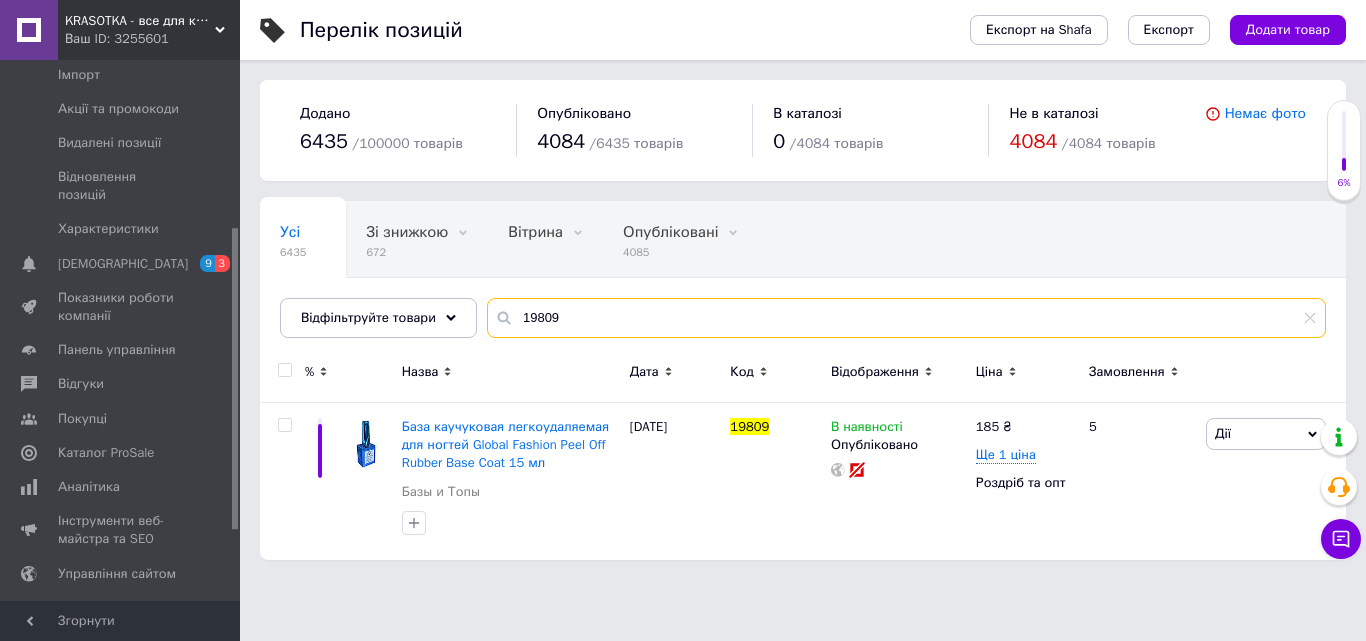 click on "19809" at bounding box center [906, 318] 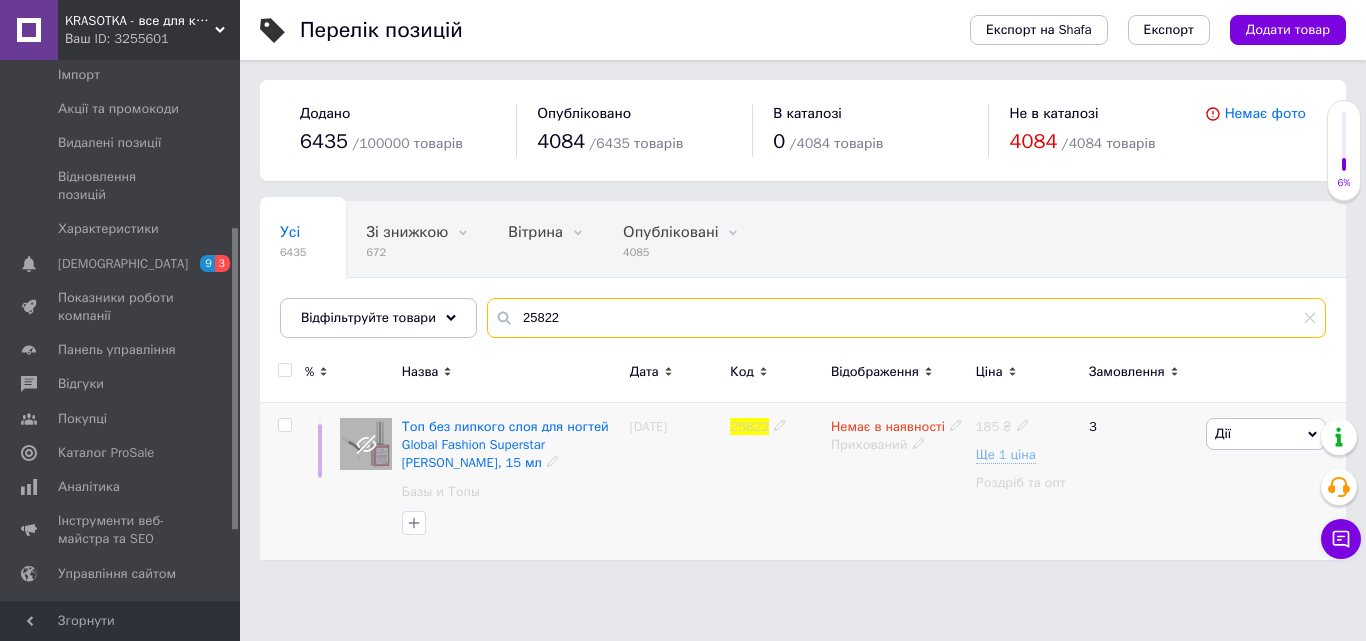 type on "25822" 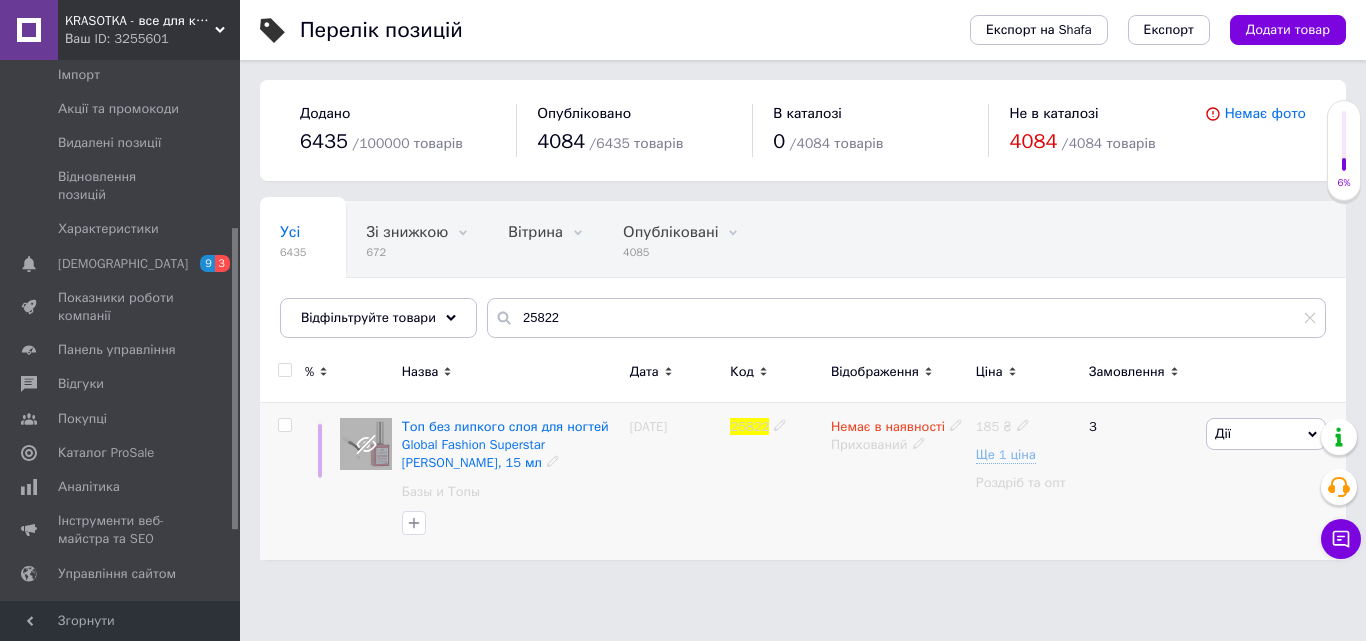 click on "Немає в наявності" at bounding box center [888, 429] 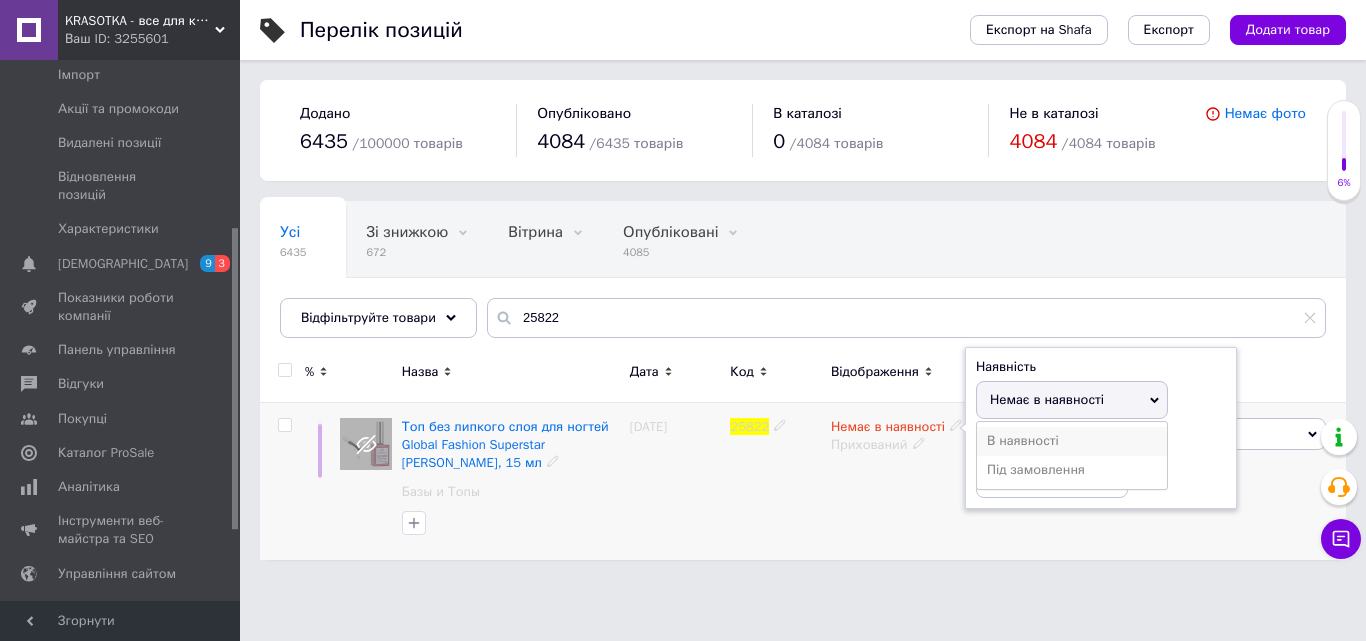 click on "В наявності" at bounding box center (1072, 441) 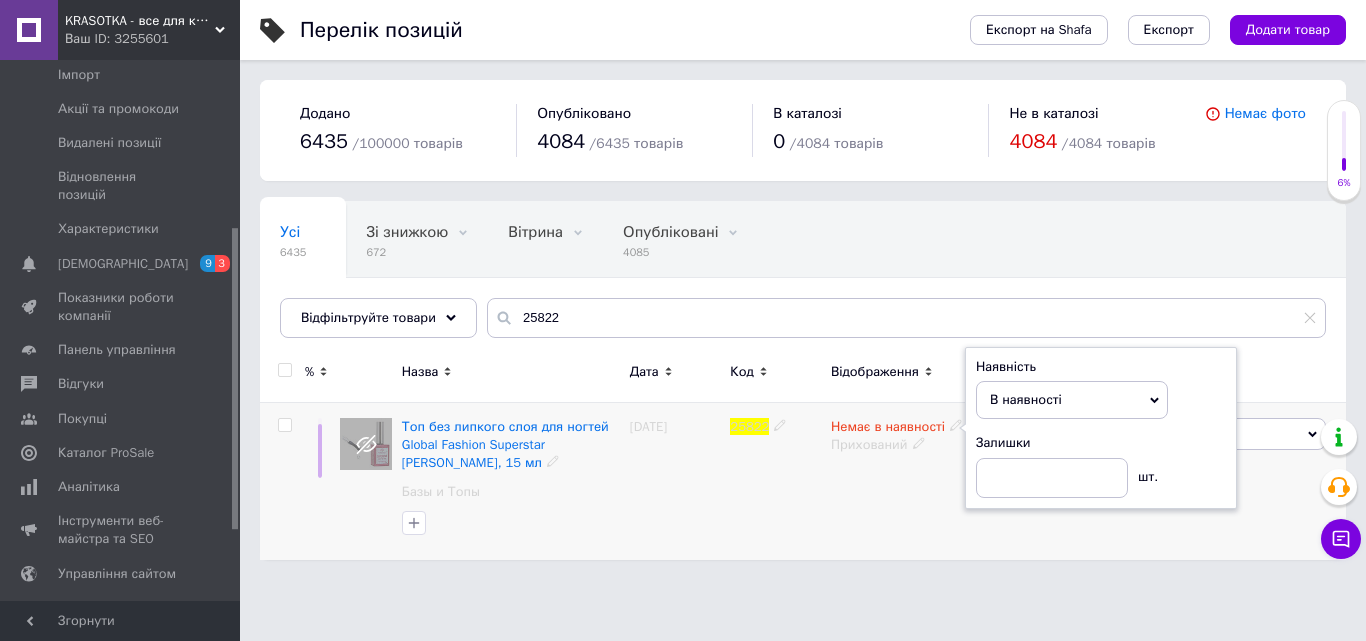 click on "Прихований" at bounding box center (898, 445) 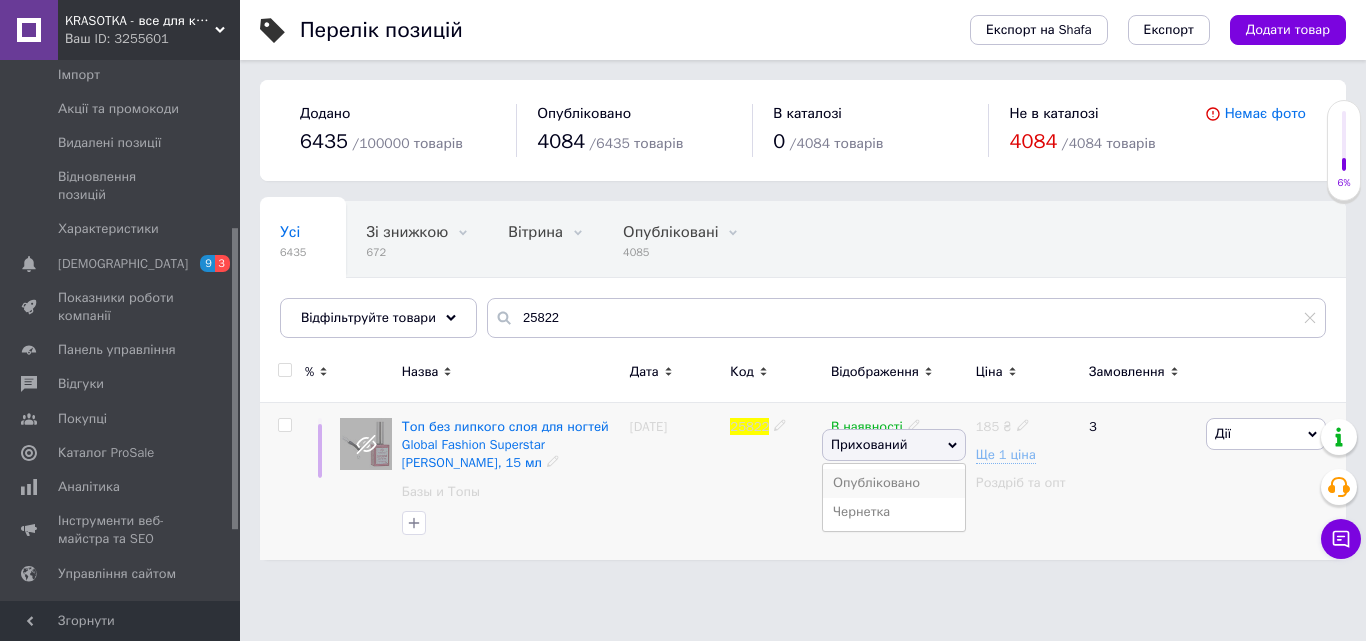 click on "Опубліковано" at bounding box center (894, 483) 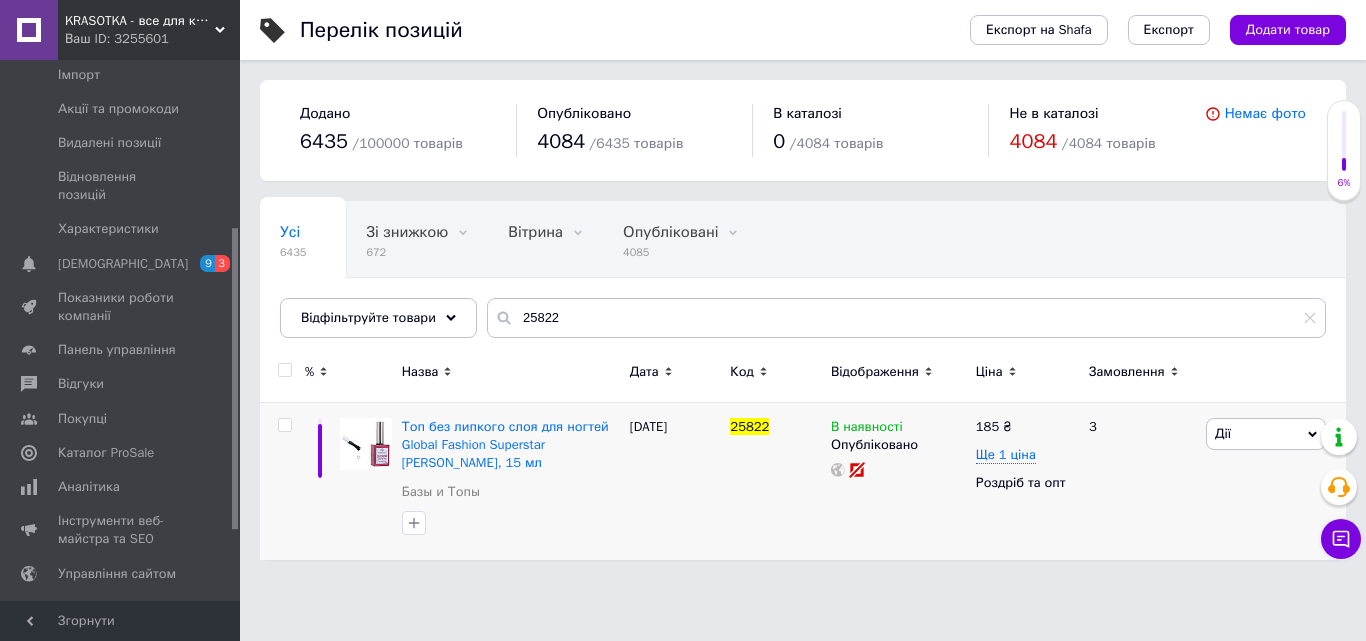 click on "KRASOTKA - все для краси" at bounding box center [140, 21] 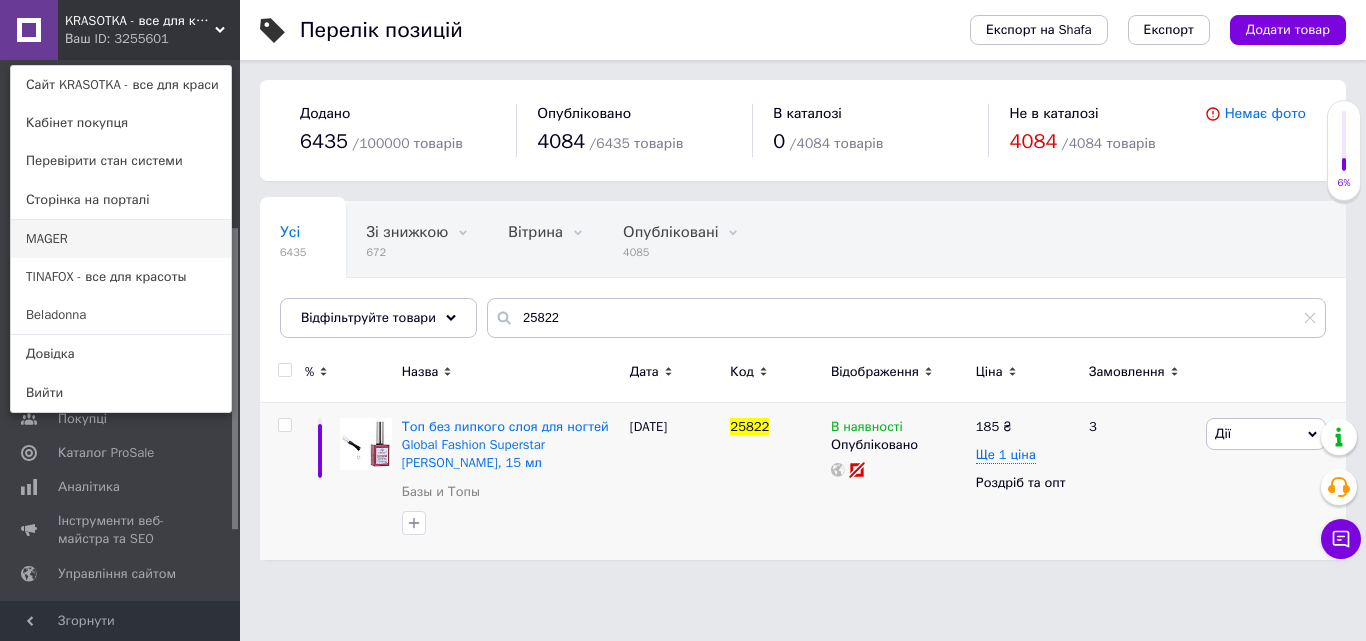 click on "MAGER" at bounding box center [121, 239] 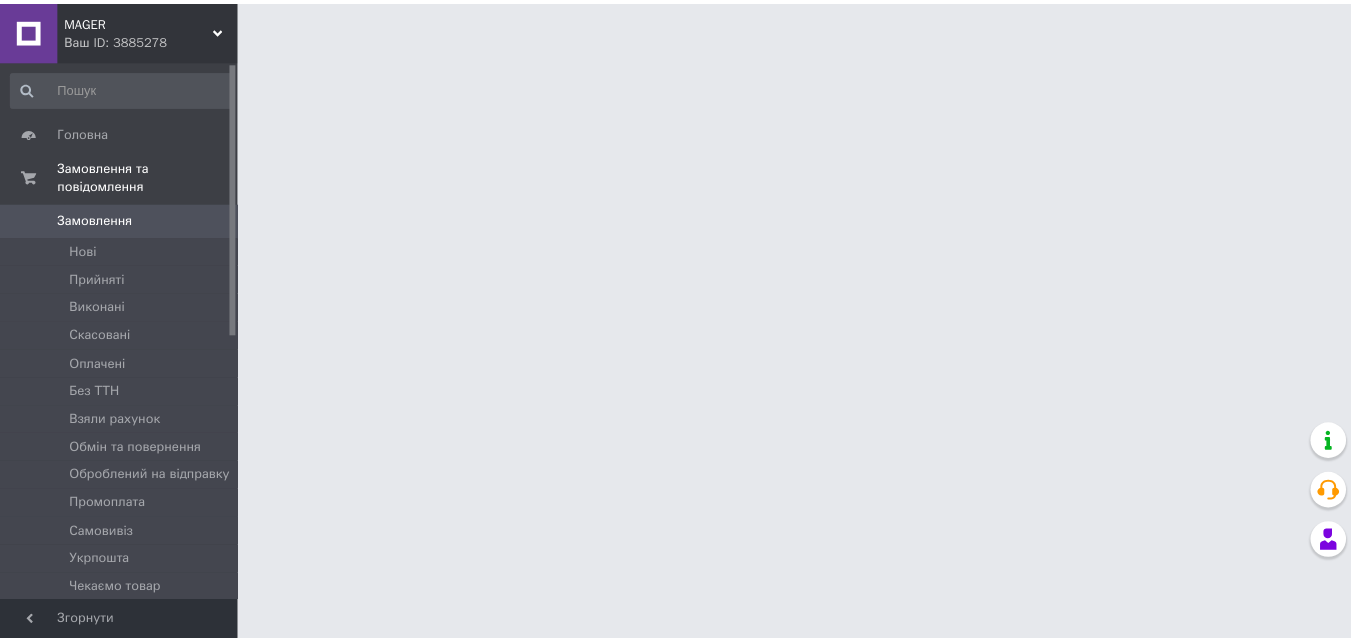 scroll, scrollTop: 0, scrollLeft: 0, axis: both 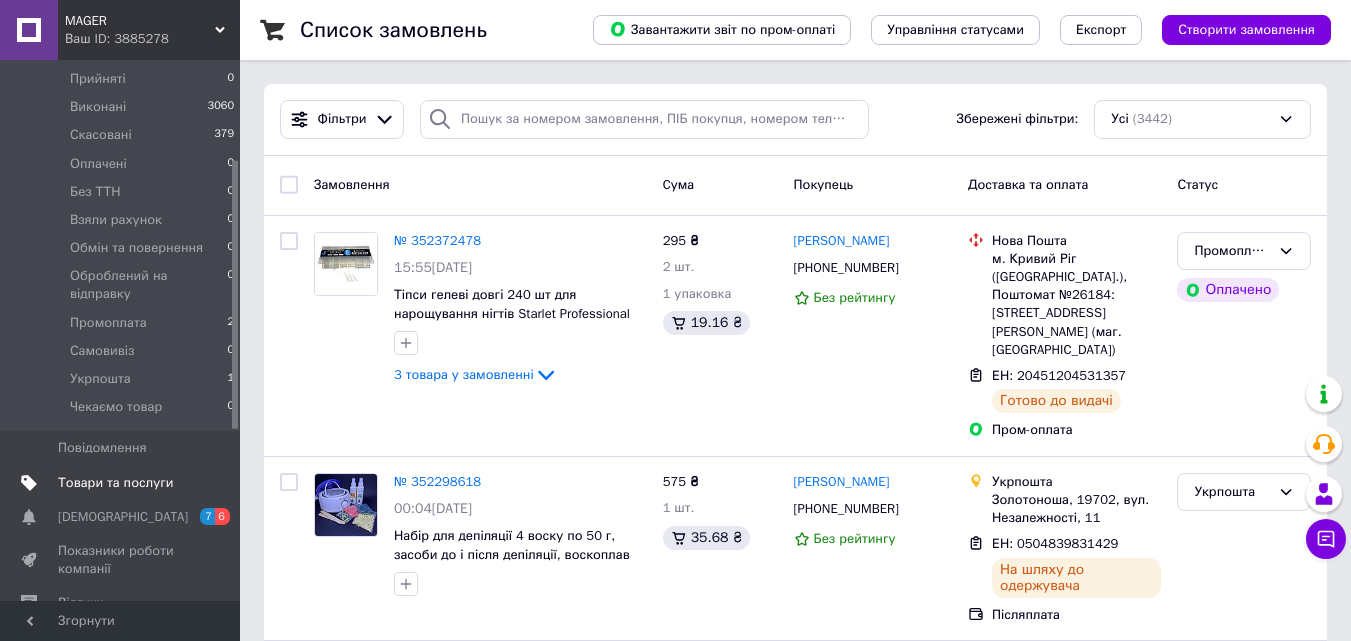 click on "Товари та послуги" at bounding box center (115, 483) 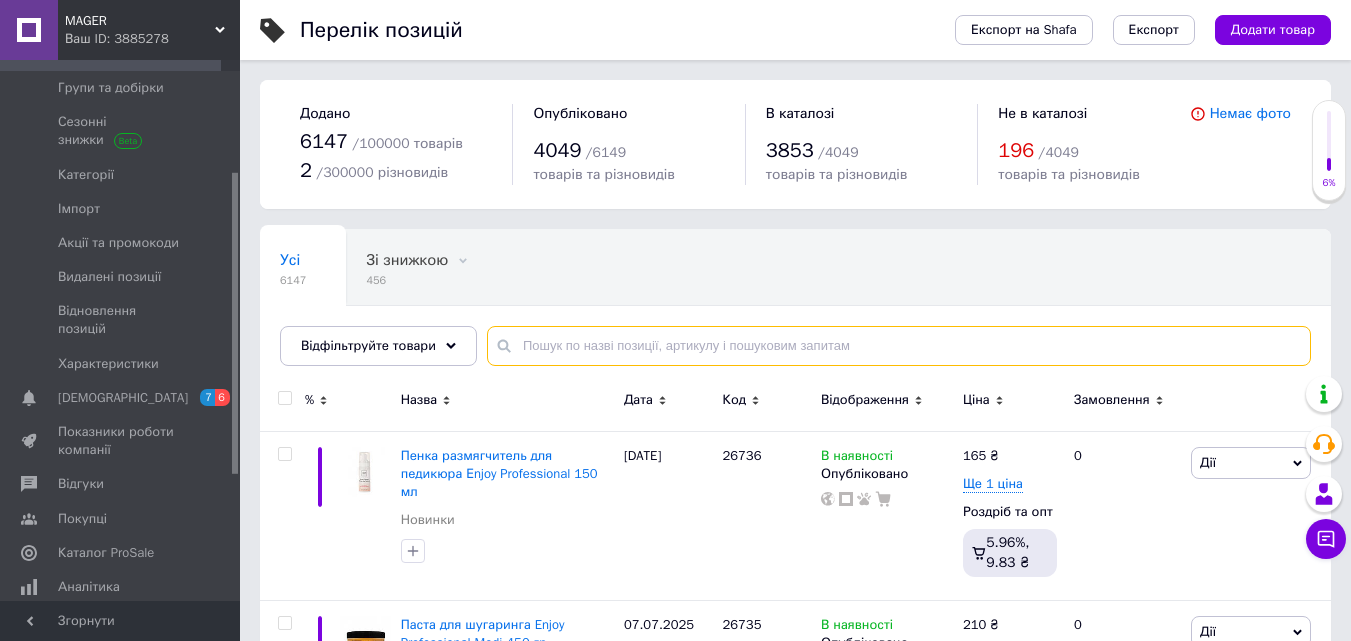 paste on "25822" 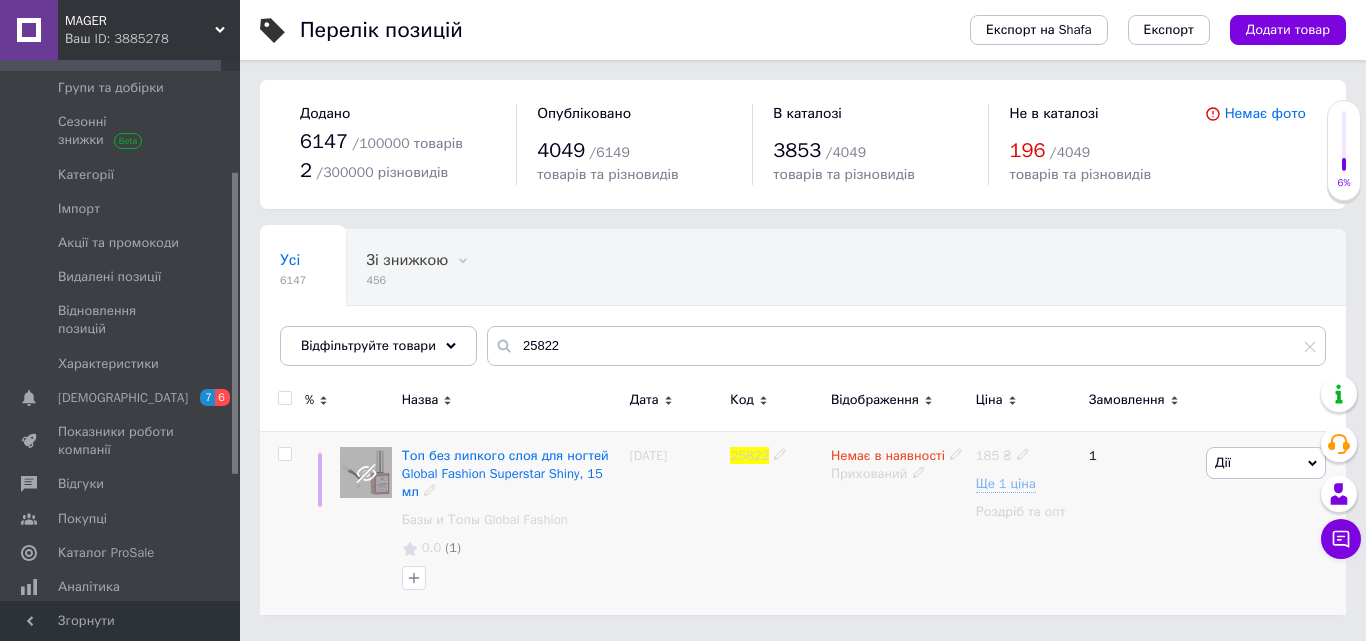 drag, startPoint x: 896, startPoint y: 452, endPoint x: 897, endPoint y: 441, distance: 11.045361 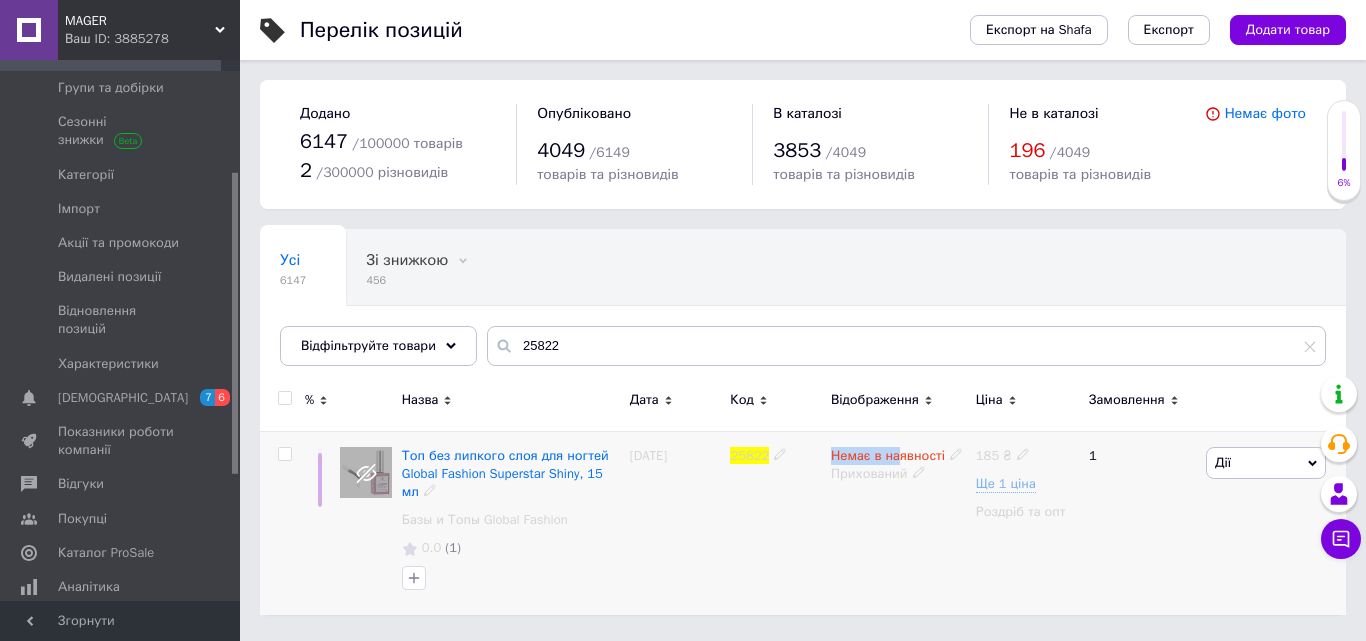 click on "Немає в наявності" at bounding box center [888, 458] 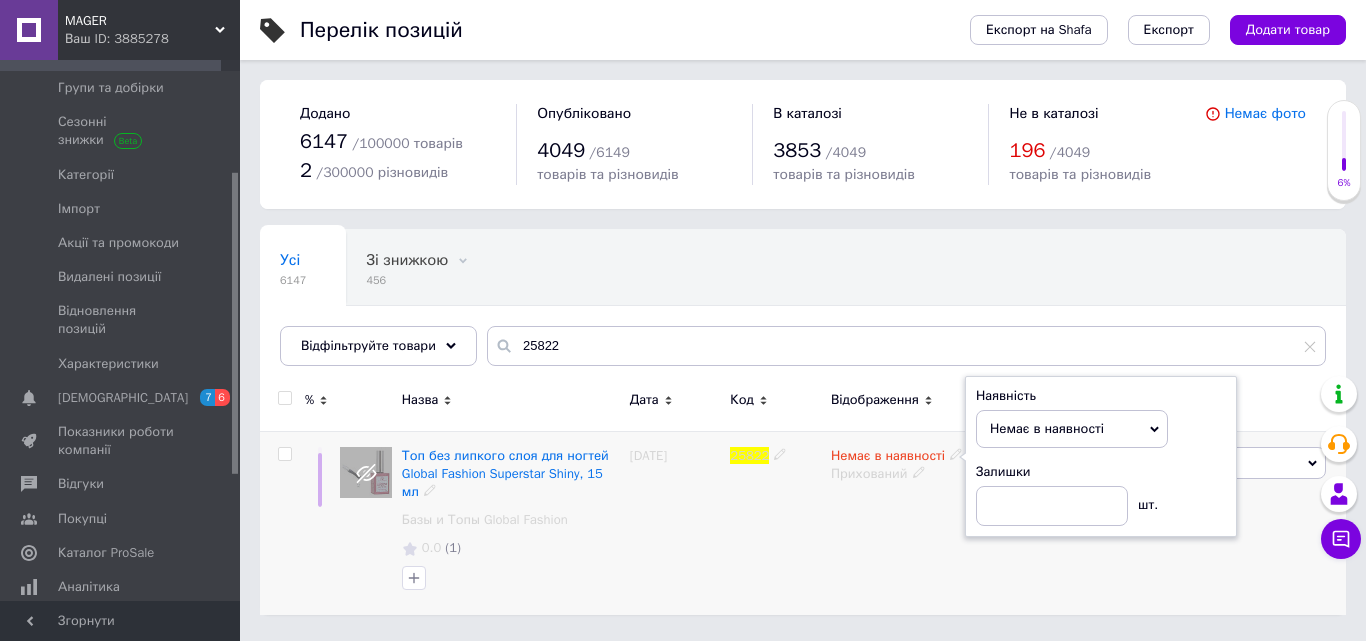 click on "25822" at bounding box center [775, 523] 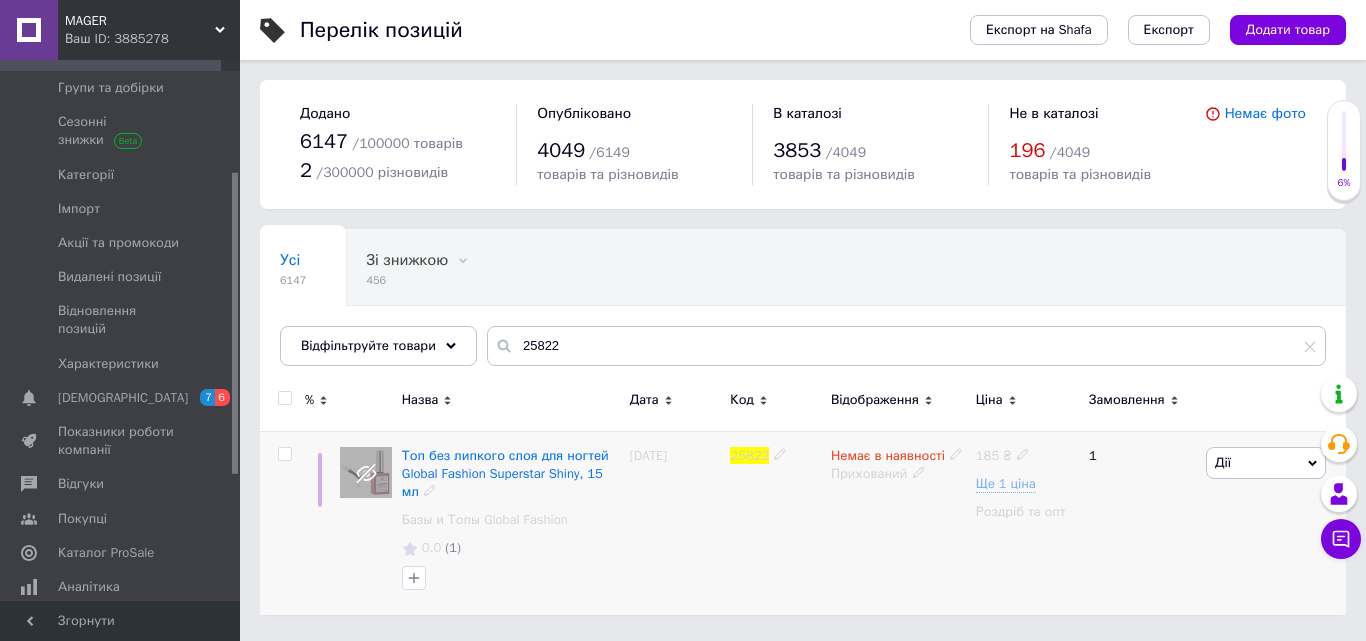 click on "Немає в наявності" at bounding box center (888, 458) 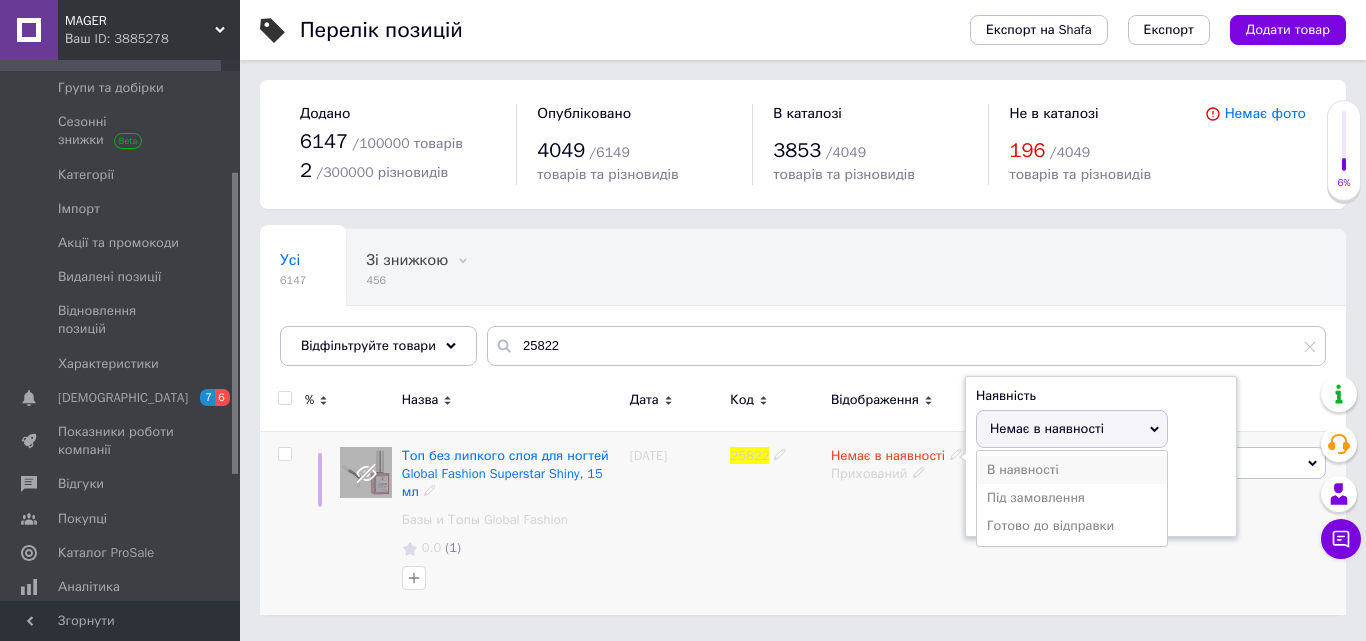 click on "В наявності" at bounding box center [1072, 470] 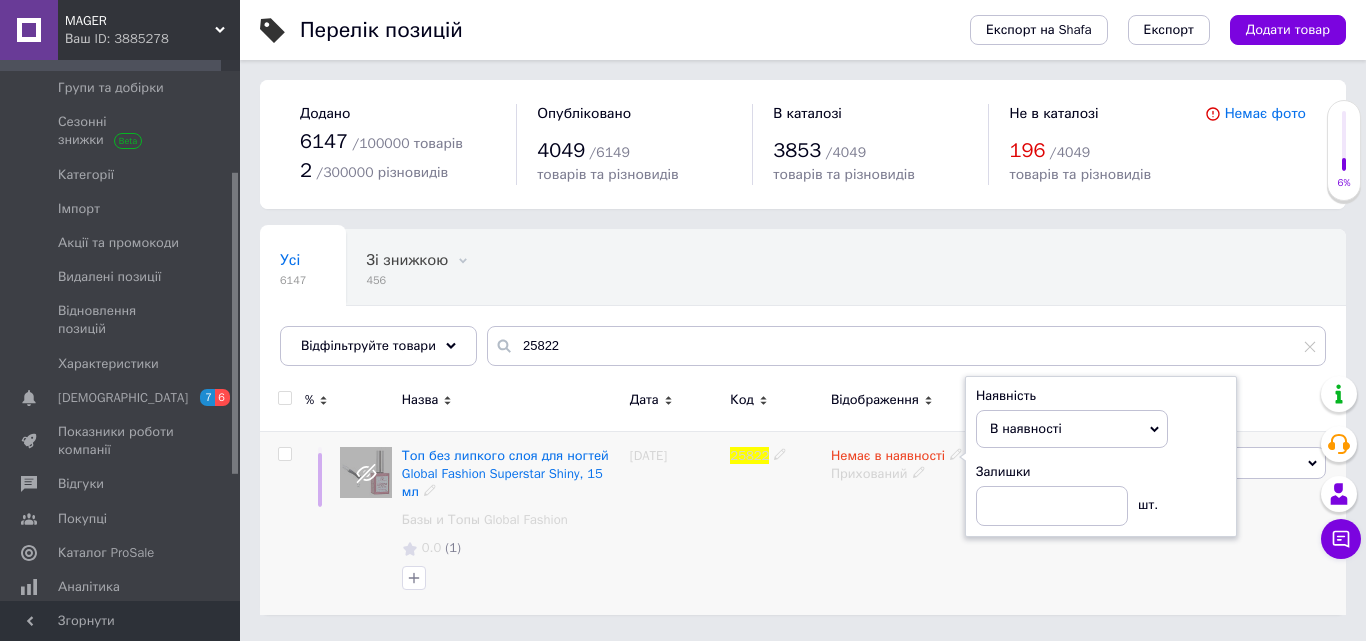 click on "Немає в наявності Наявність В наявності Немає в наявності Під замовлення Готово до відправки Залишки шт. Прихований" at bounding box center [898, 523] 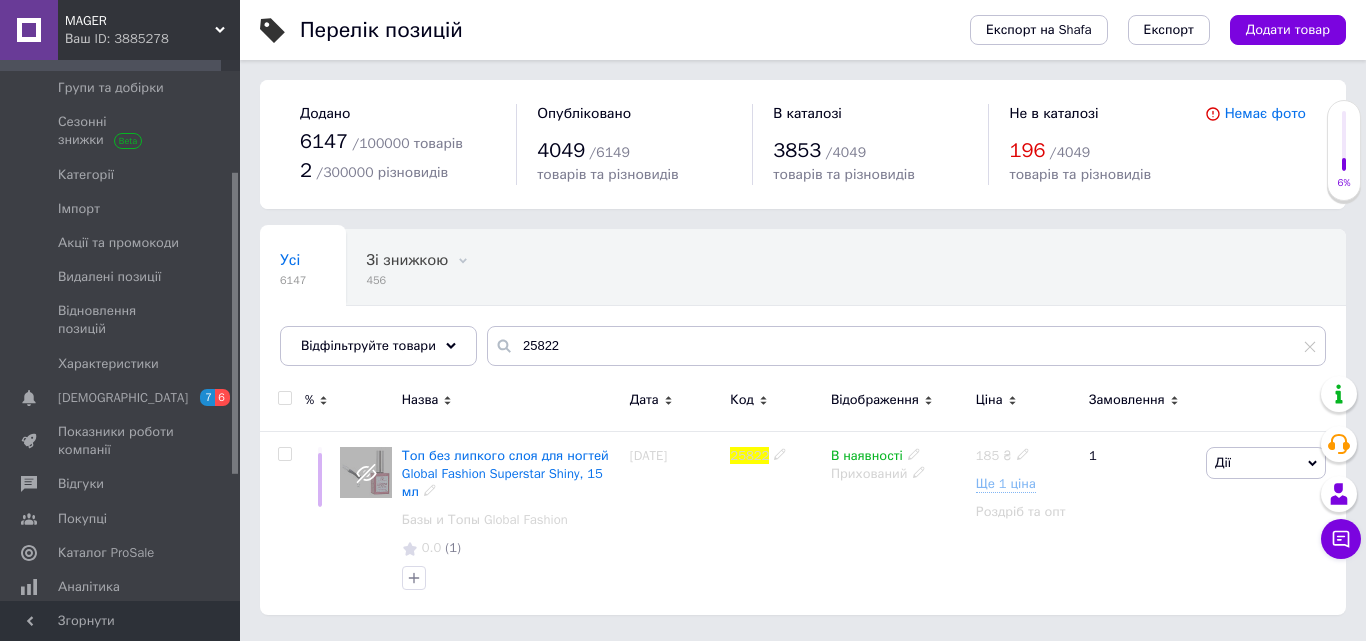click on "В наявності" at bounding box center [867, 458] 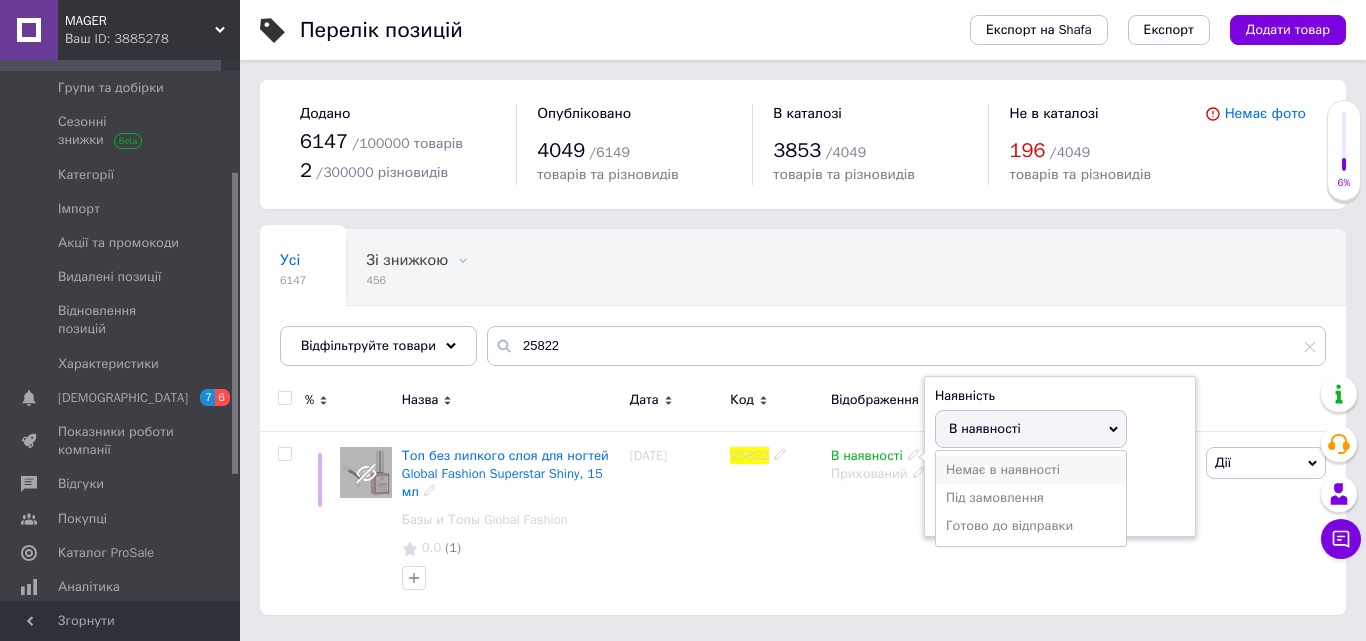 click on "Немає в наявності" at bounding box center (1031, 470) 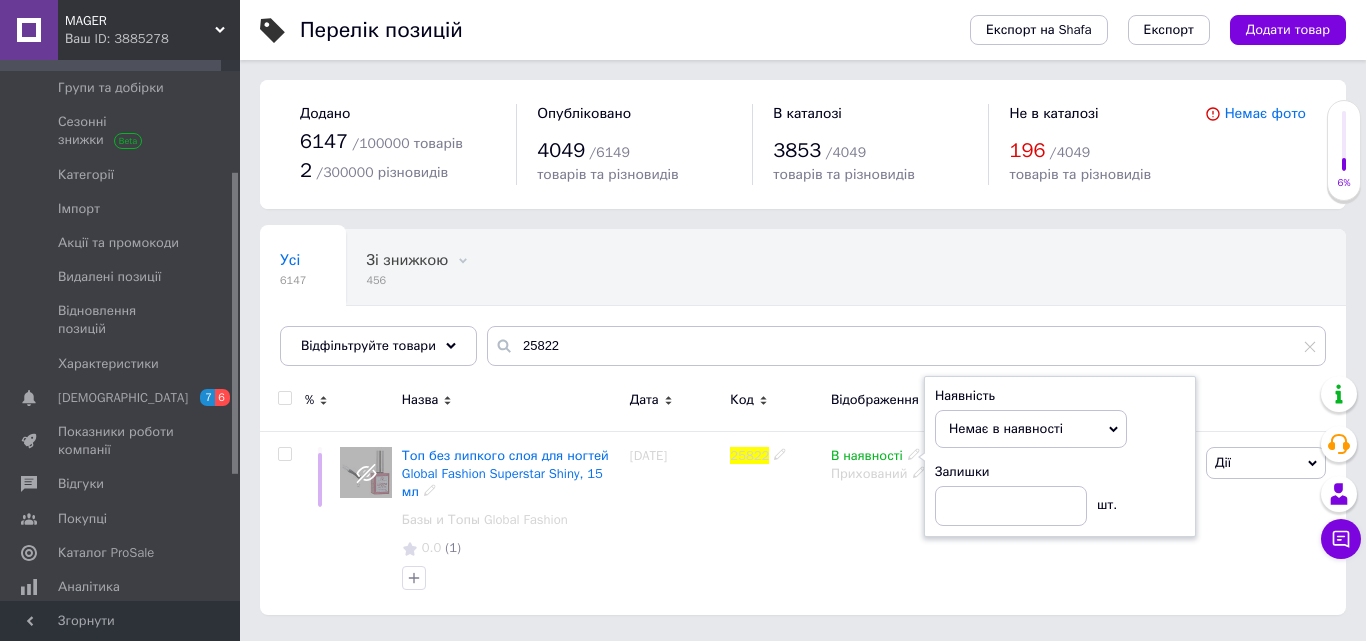 click on "Прихований" at bounding box center (898, 474) 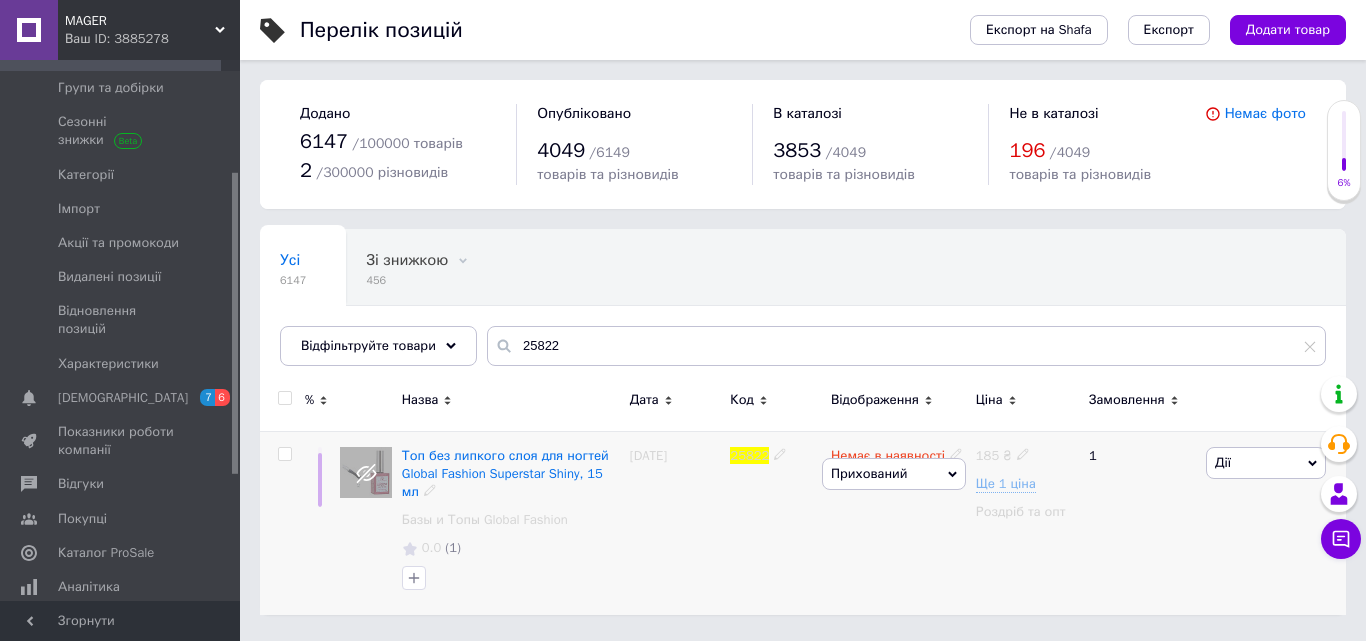 click on "25822" at bounding box center (775, 523) 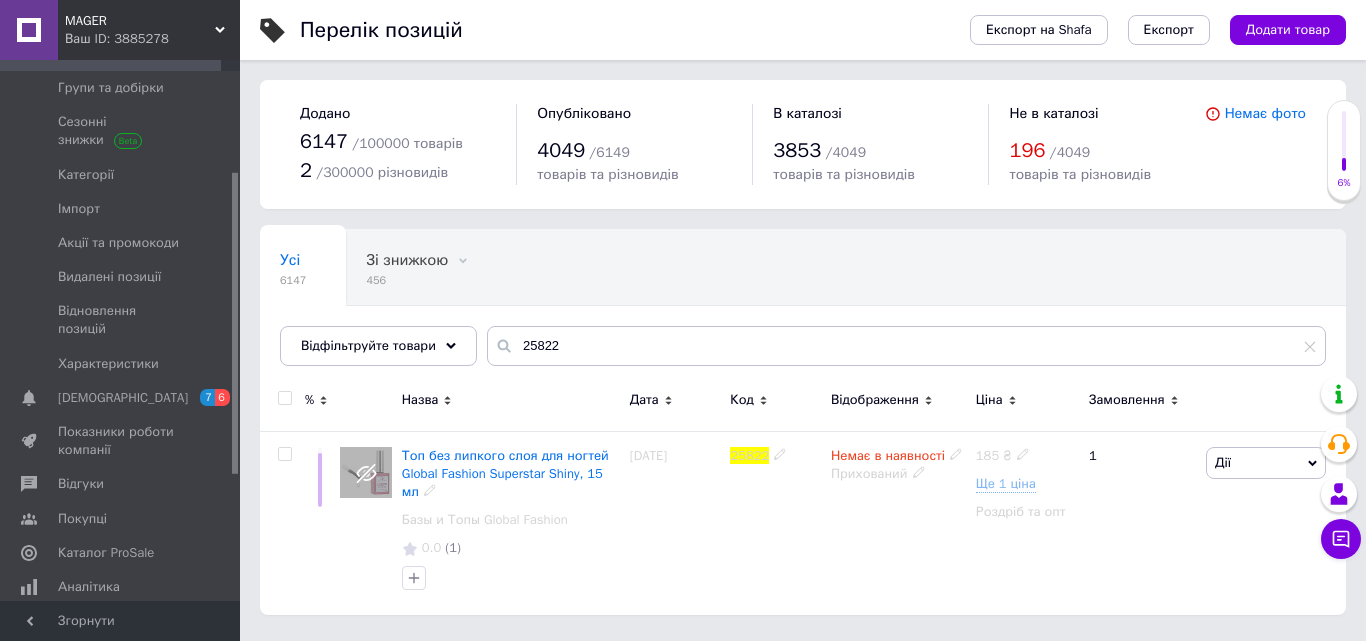 click on "Немає в наявності" at bounding box center [888, 458] 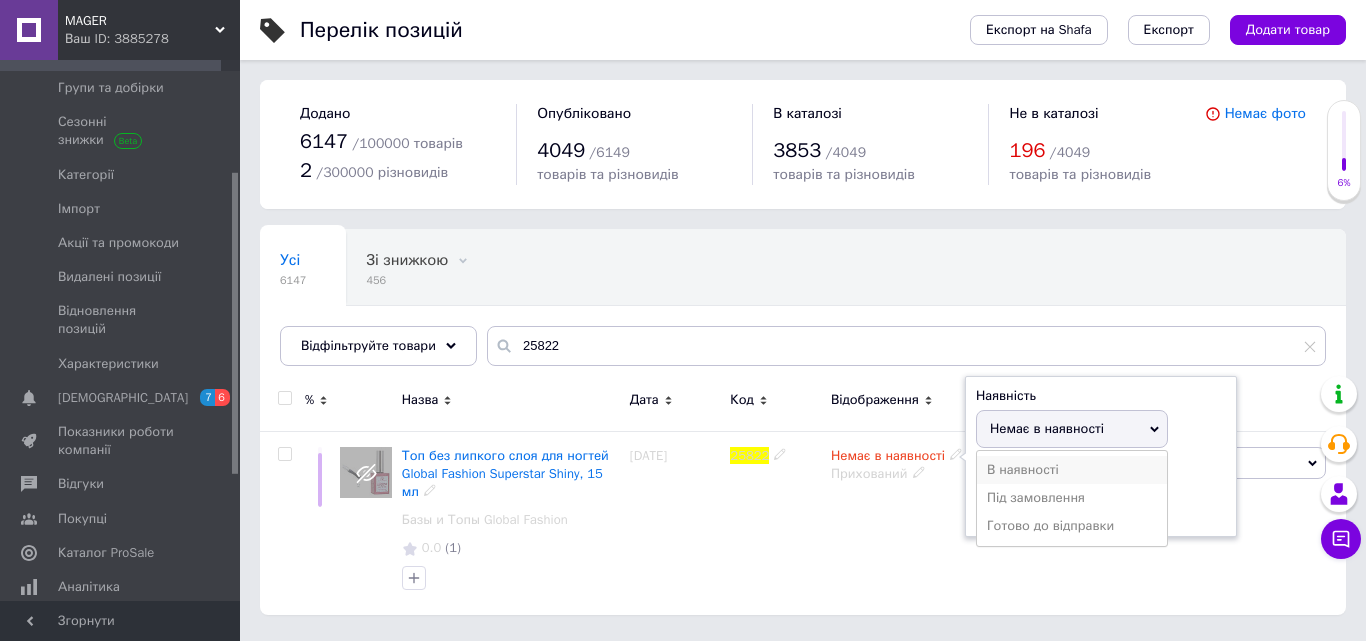 click on "В наявності" at bounding box center (1072, 470) 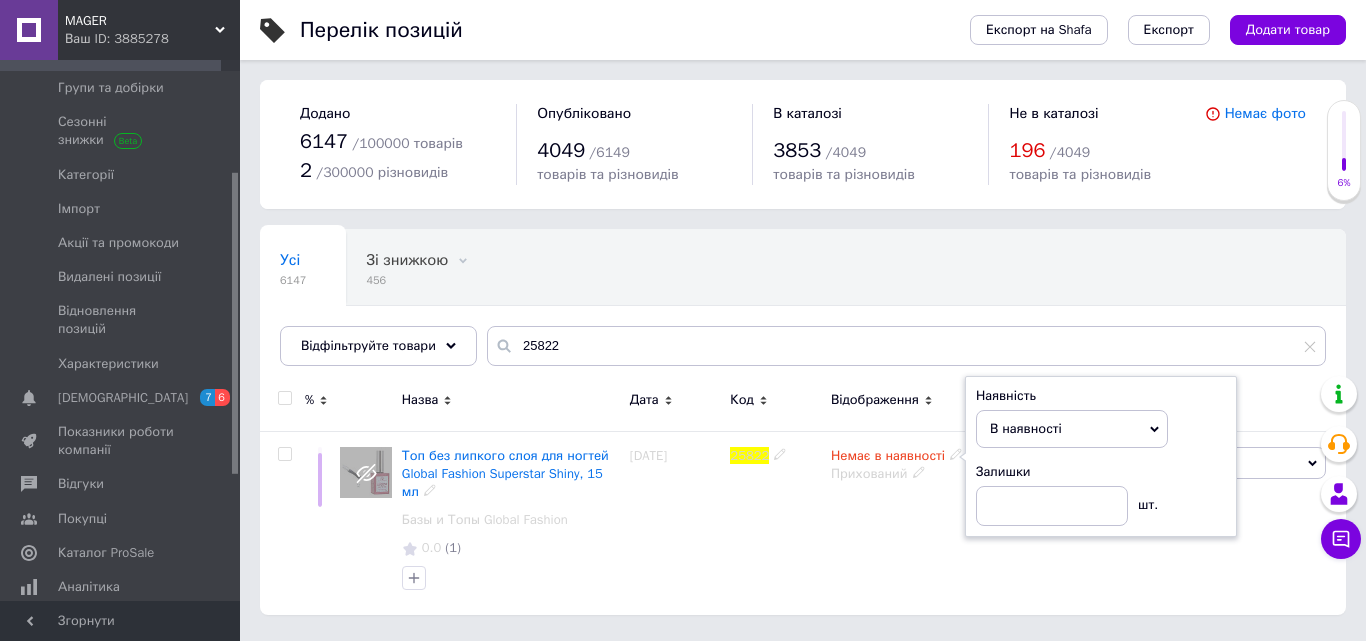 click on "Прихований" at bounding box center [898, 474] 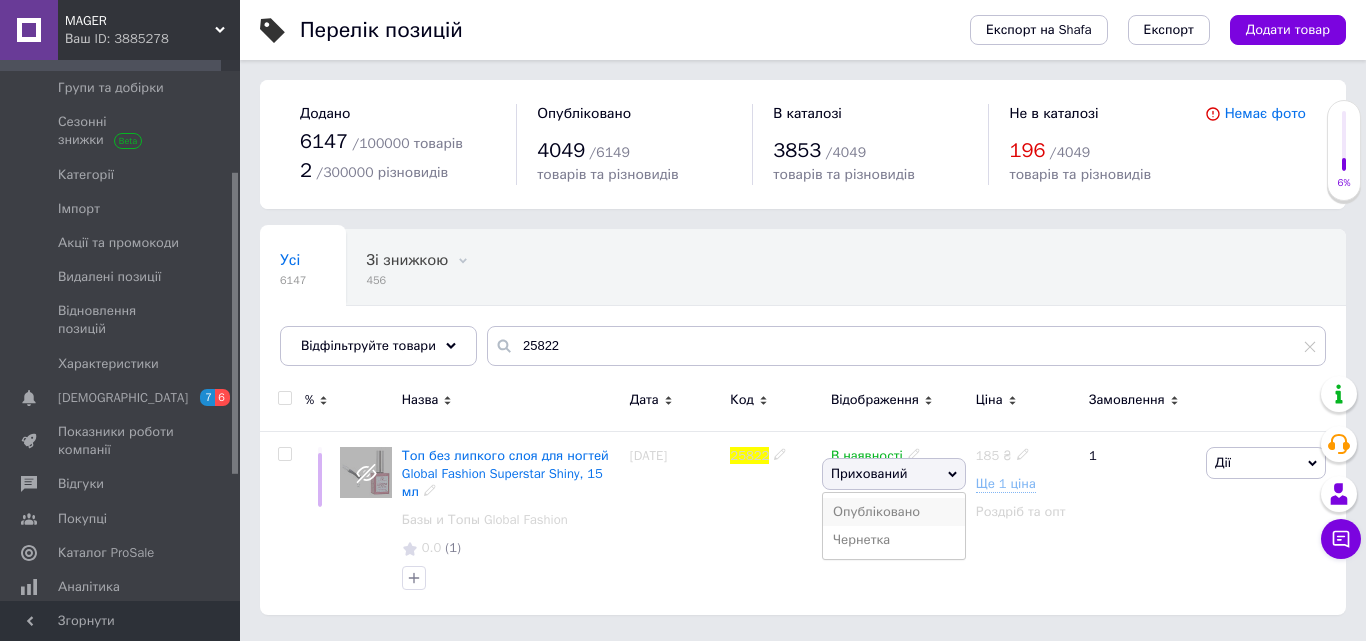 click on "Опубліковано" at bounding box center (894, 512) 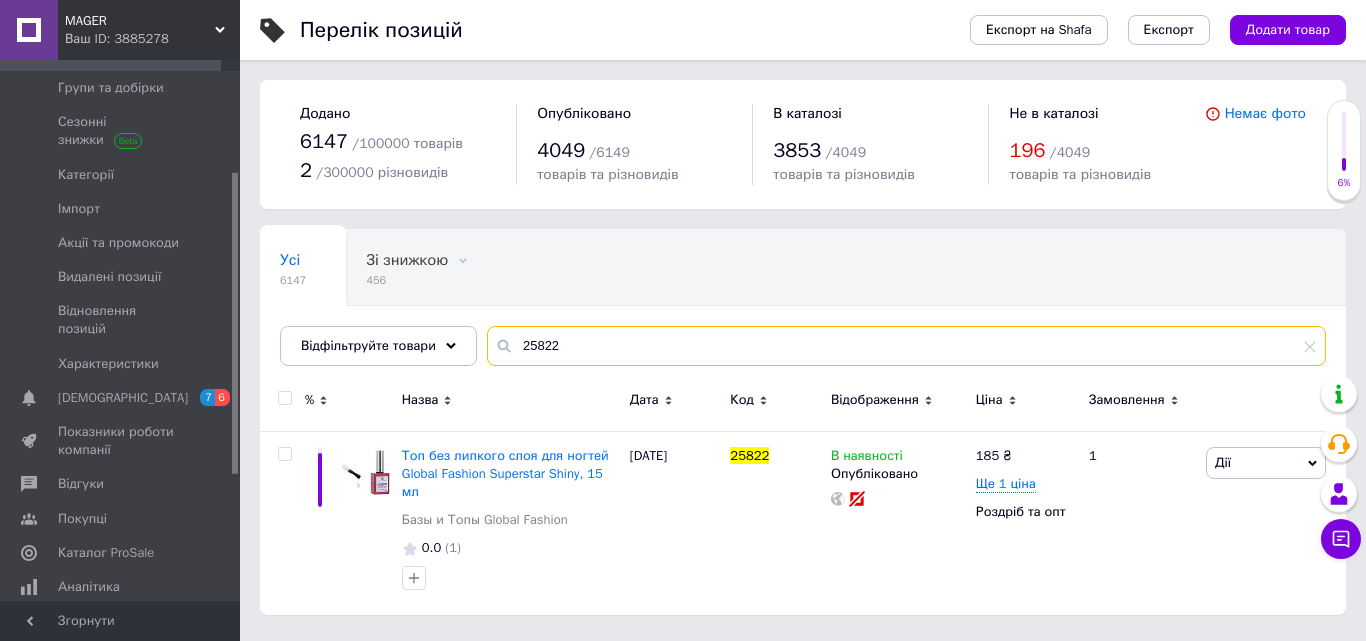 click on "25822" at bounding box center (906, 346) 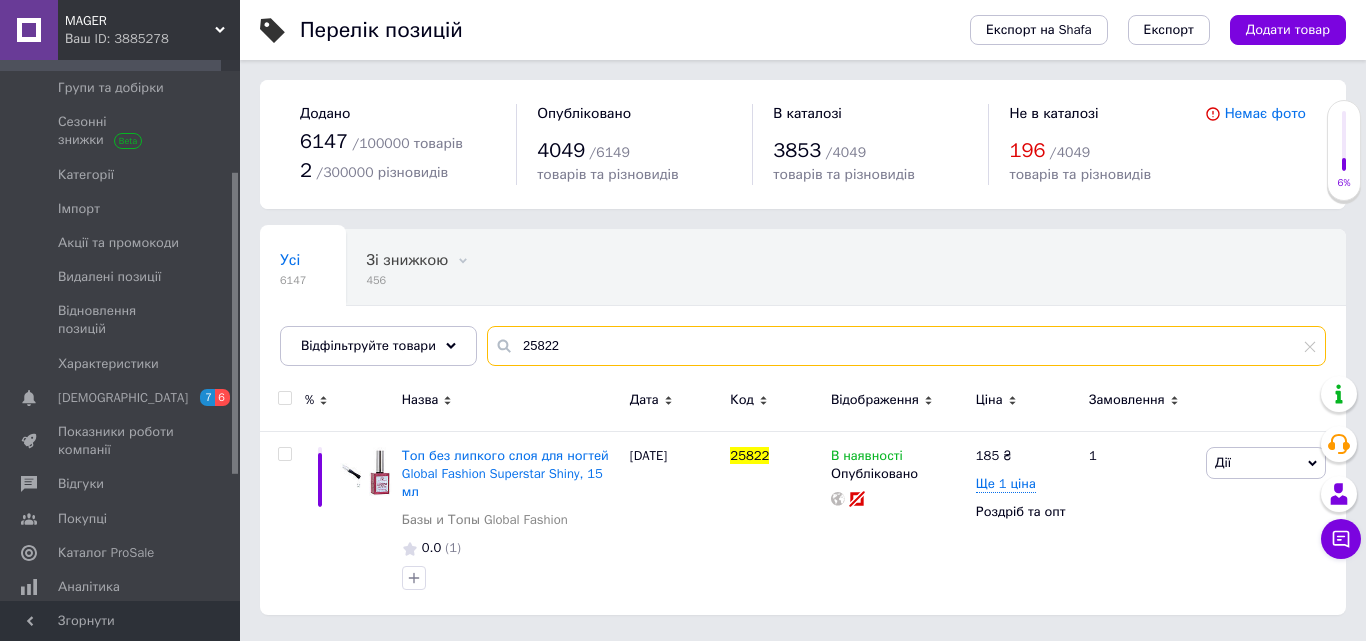 paste on "19809" 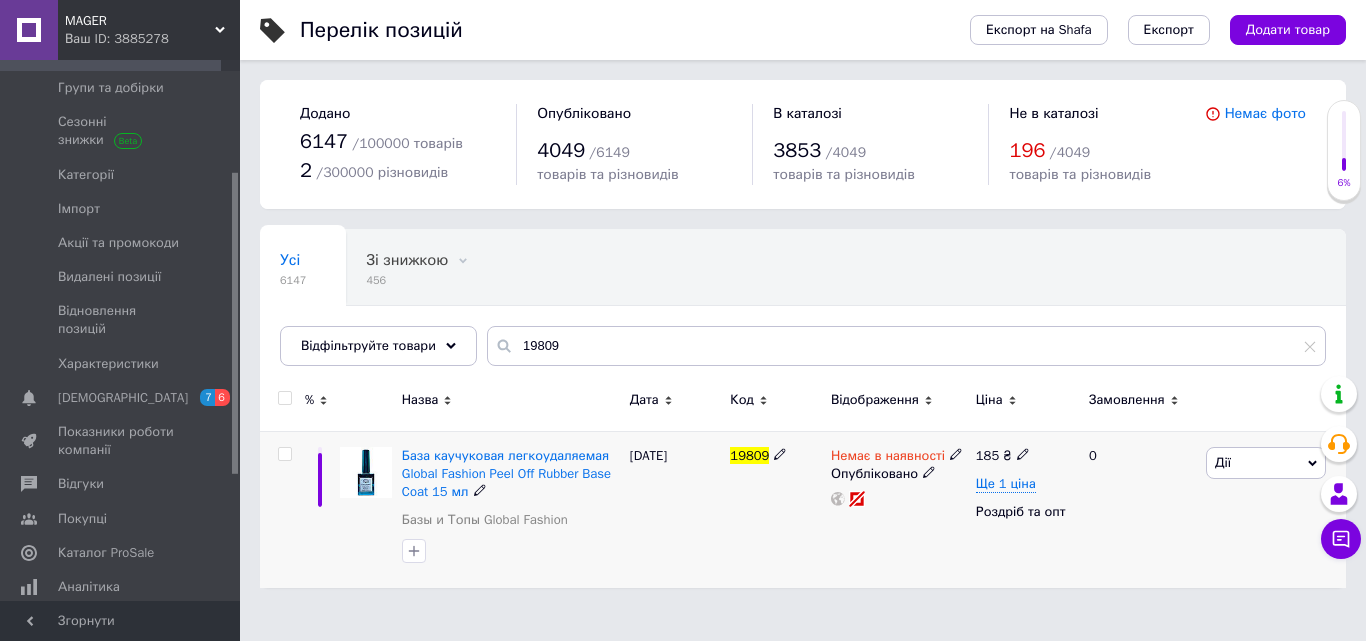 click on "Немає в наявності" at bounding box center (888, 458) 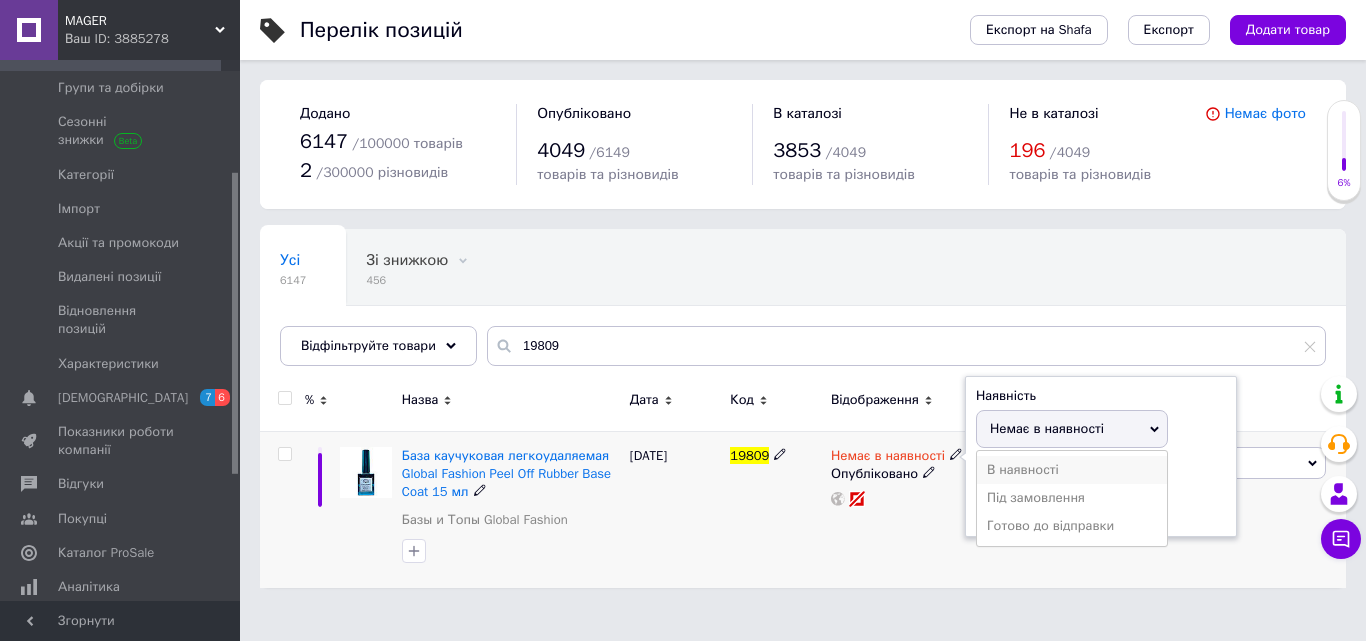 click on "В наявності" at bounding box center [1072, 470] 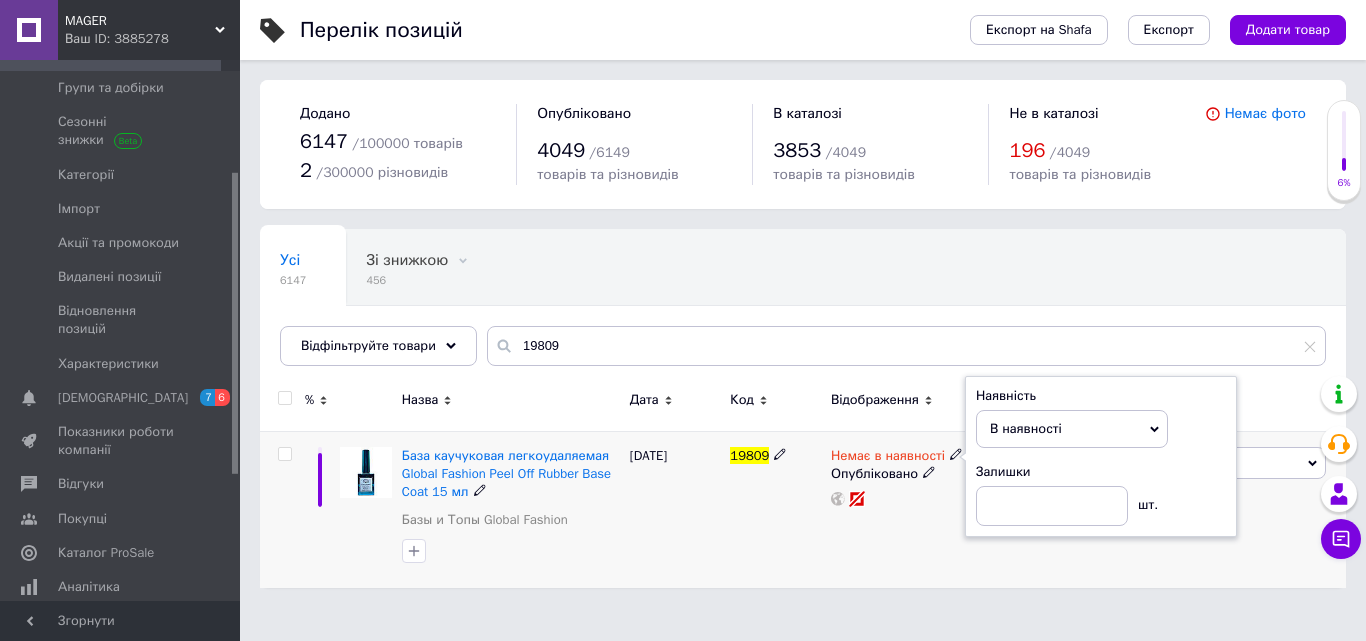 click on "Немає в наявності Наявність В наявності Немає в наявності Під замовлення Готово до відправки Залишки шт. Опубліковано" at bounding box center (898, 509) 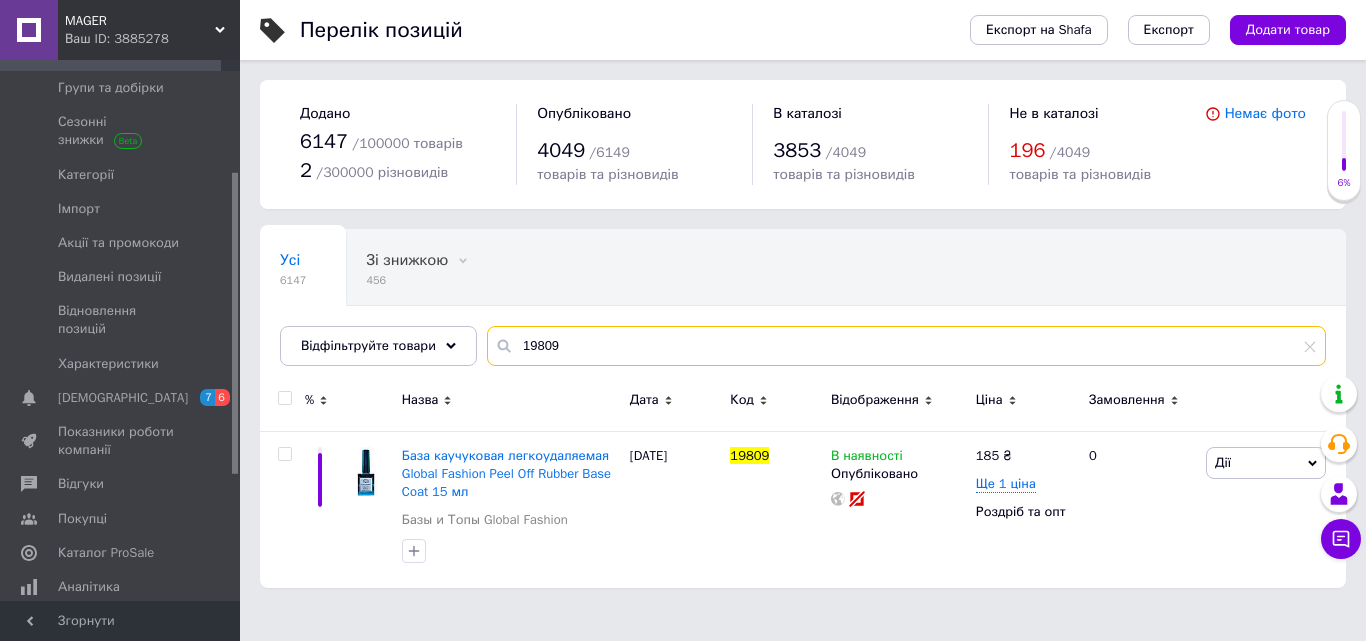 click on "19809" at bounding box center (906, 346) 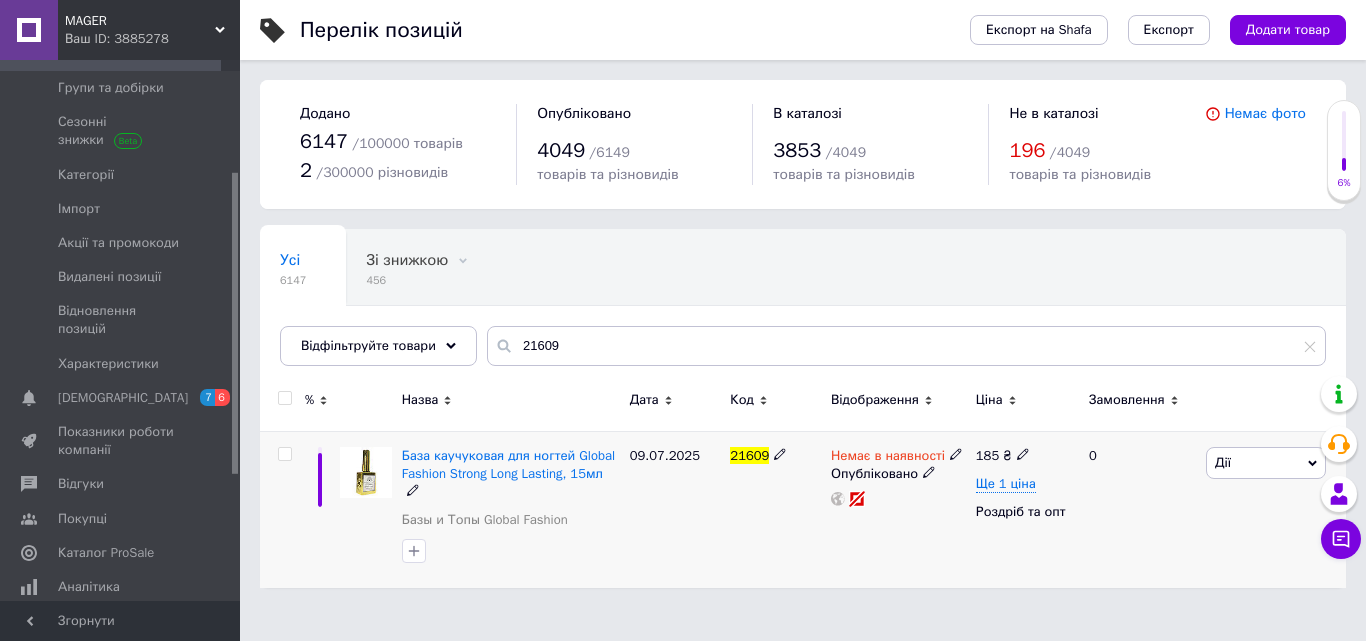 click on "Немає в наявності" at bounding box center [888, 458] 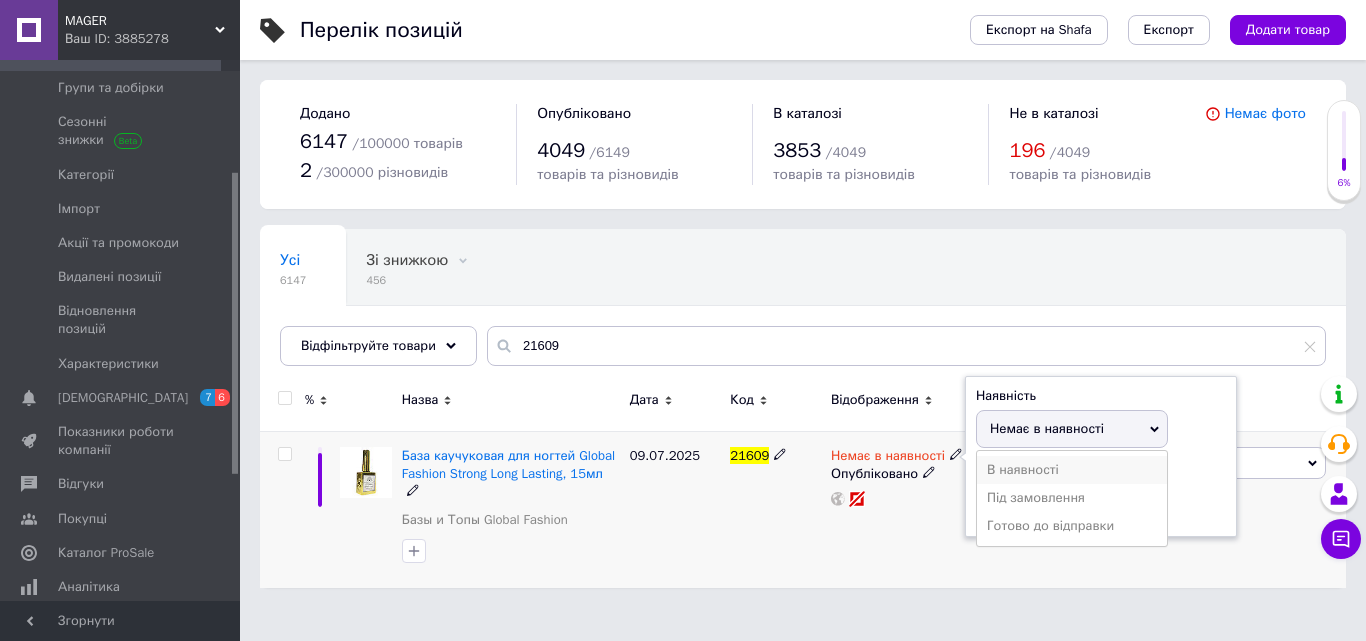 click on "В наявності" at bounding box center [1072, 470] 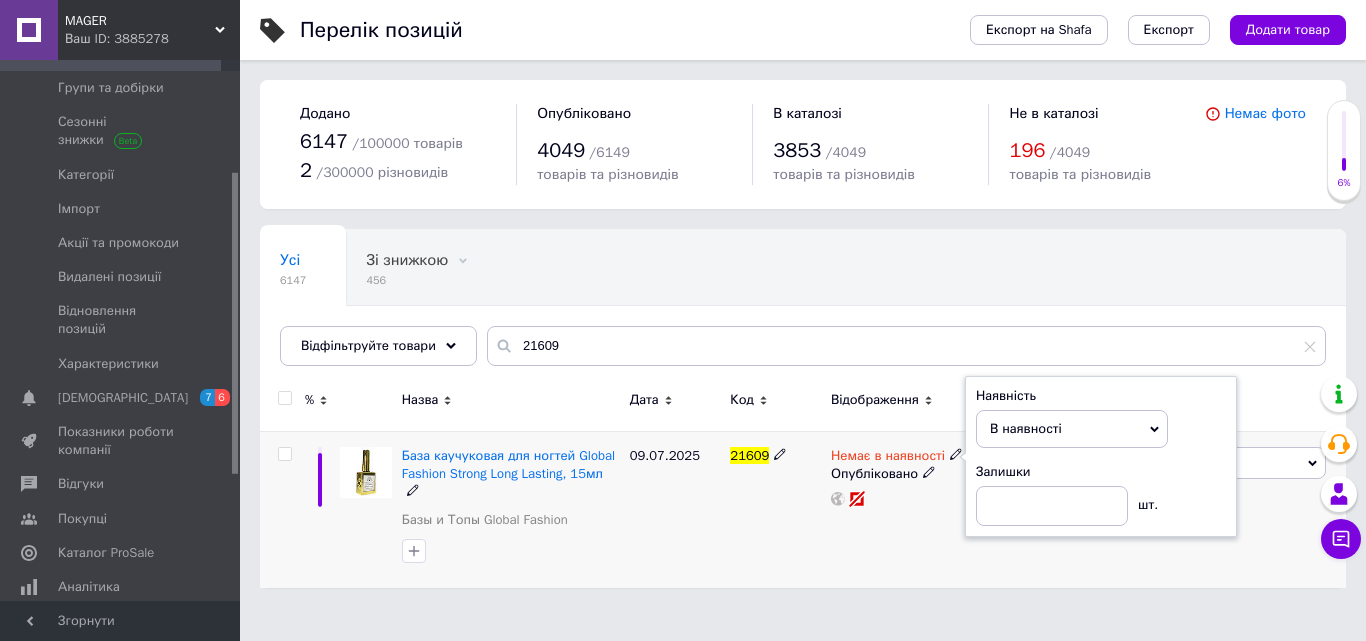 click on "Немає в наявності Наявність В наявності Немає в наявності Під замовлення Готово до відправки Залишки шт. Опубліковано" at bounding box center (898, 509) 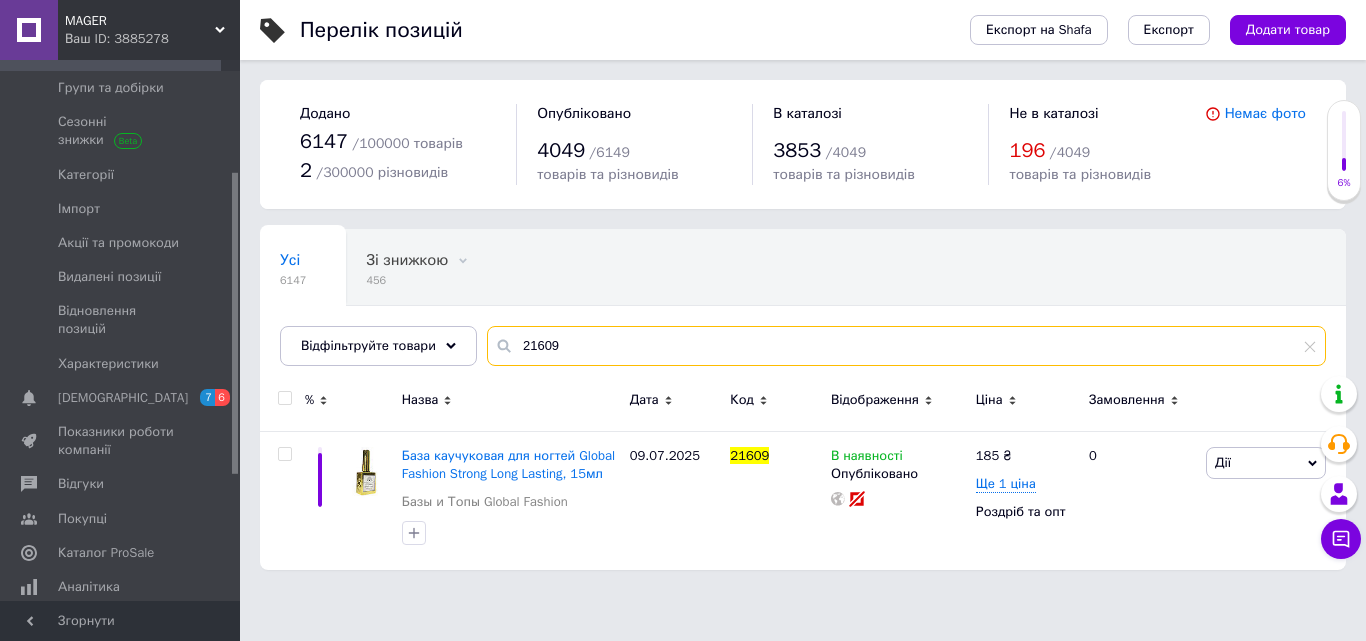 click on "21609" at bounding box center [906, 346] 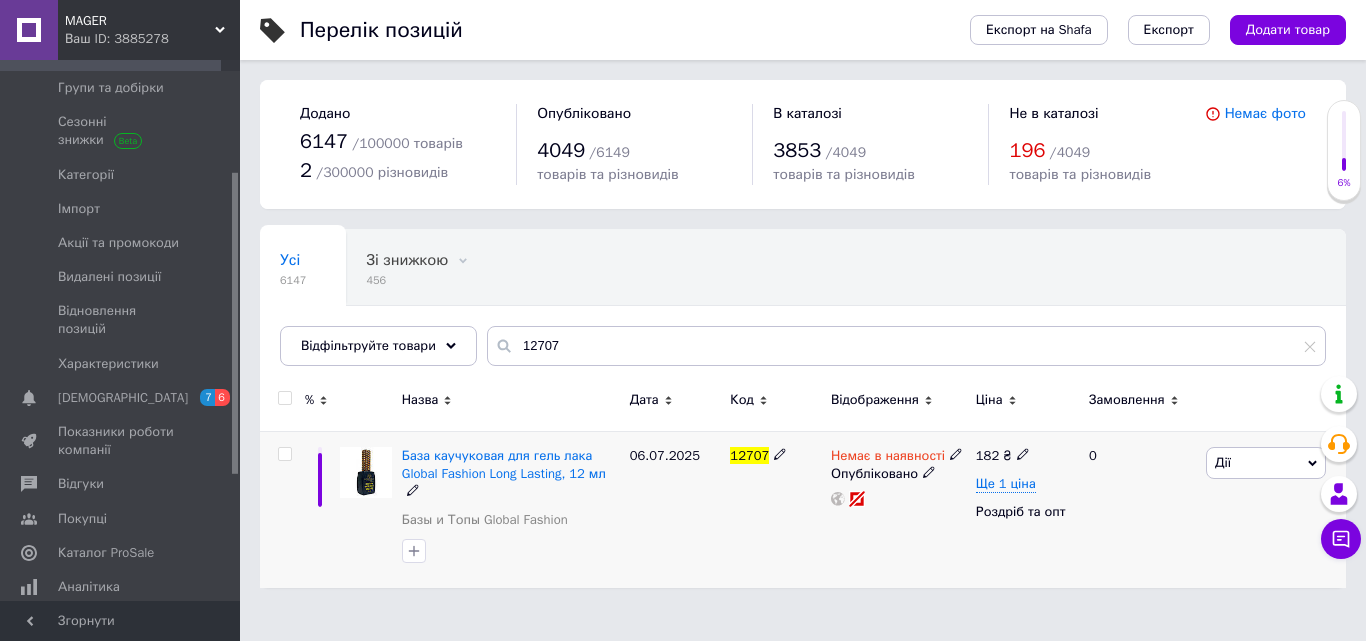click on "Немає в наявності" at bounding box center [888, 458] 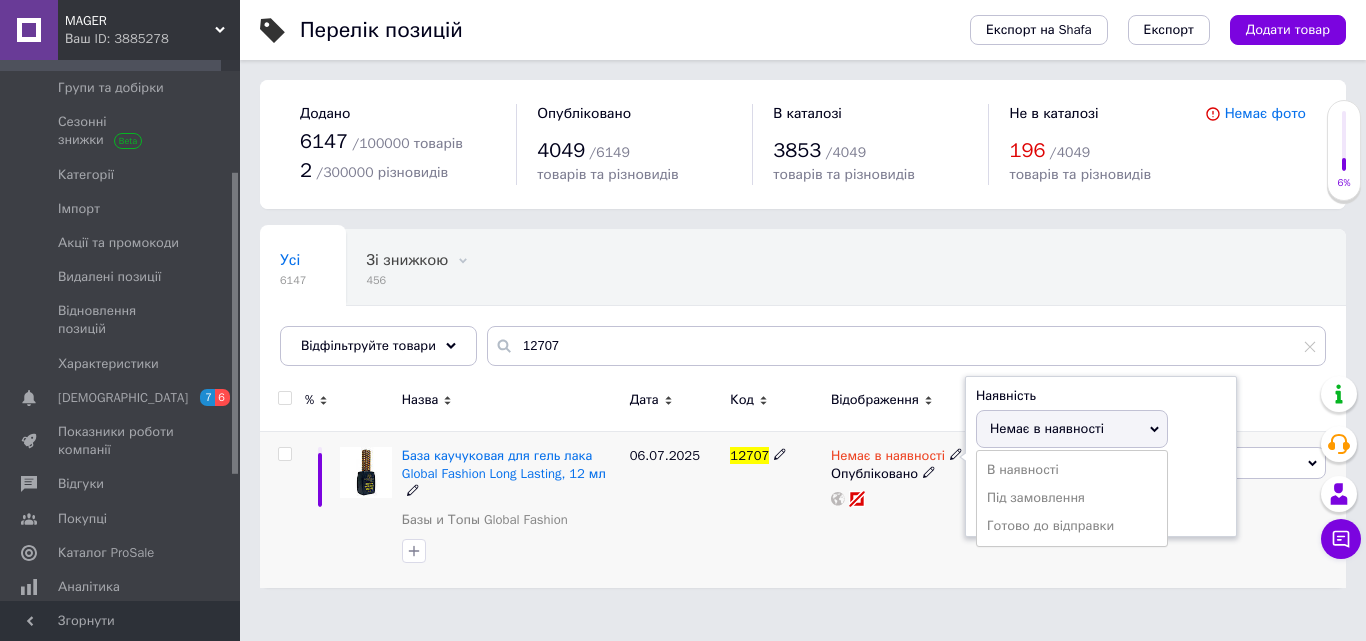 drag, startPoint x: 1067, startPoint y: 474, endPoint x: 1039, endPoint y: 480, distance: 28.635643 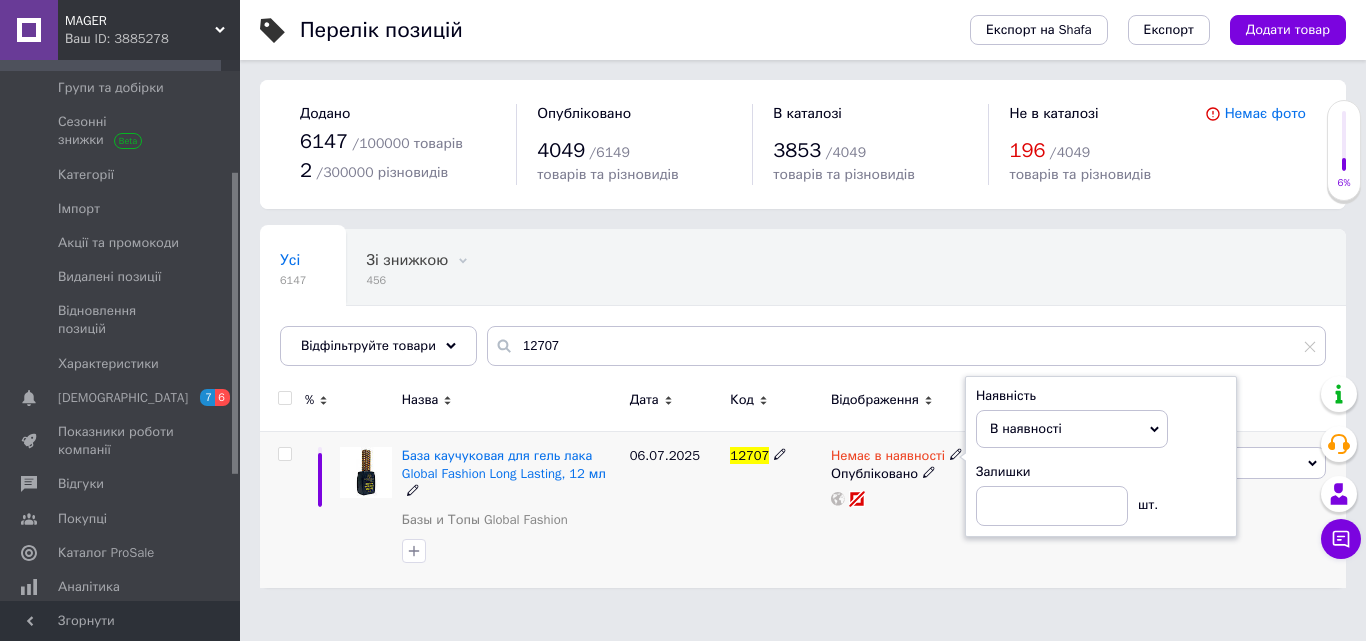 drag, startPoint x: 886, startPoint y: 510, endPoint x: 846, endPoint y: 522, distance: 41.761227 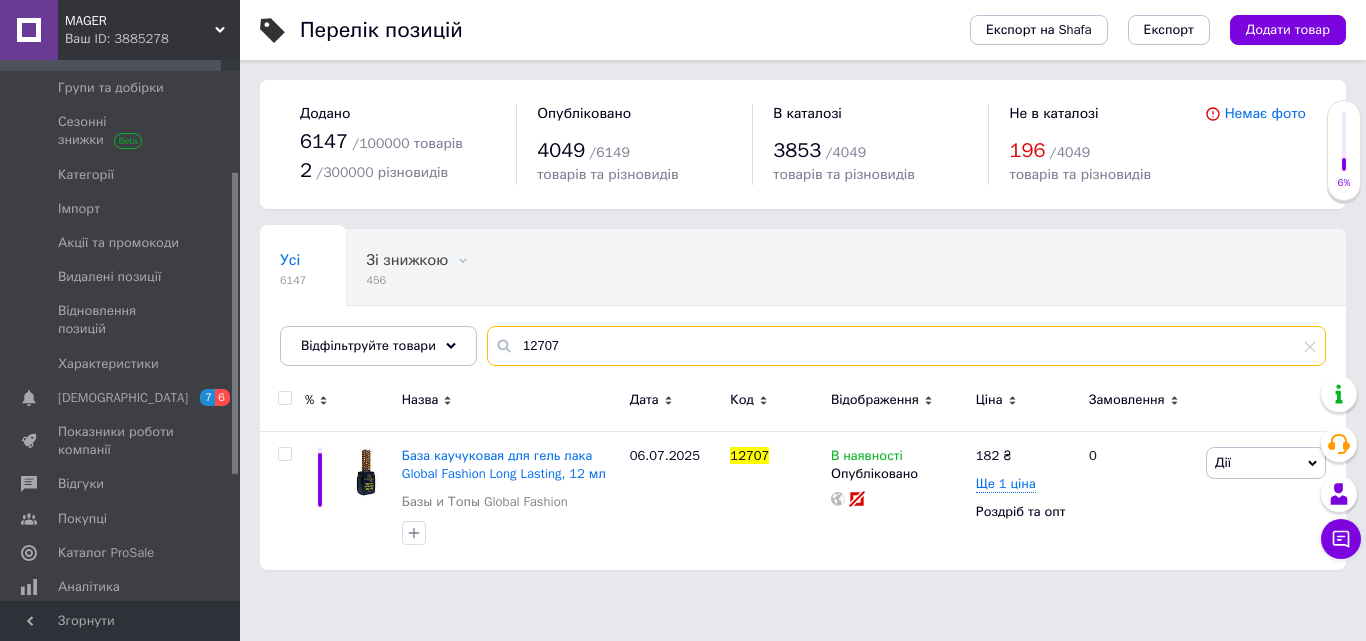 click on "12707" at bounding box center [906, 346] 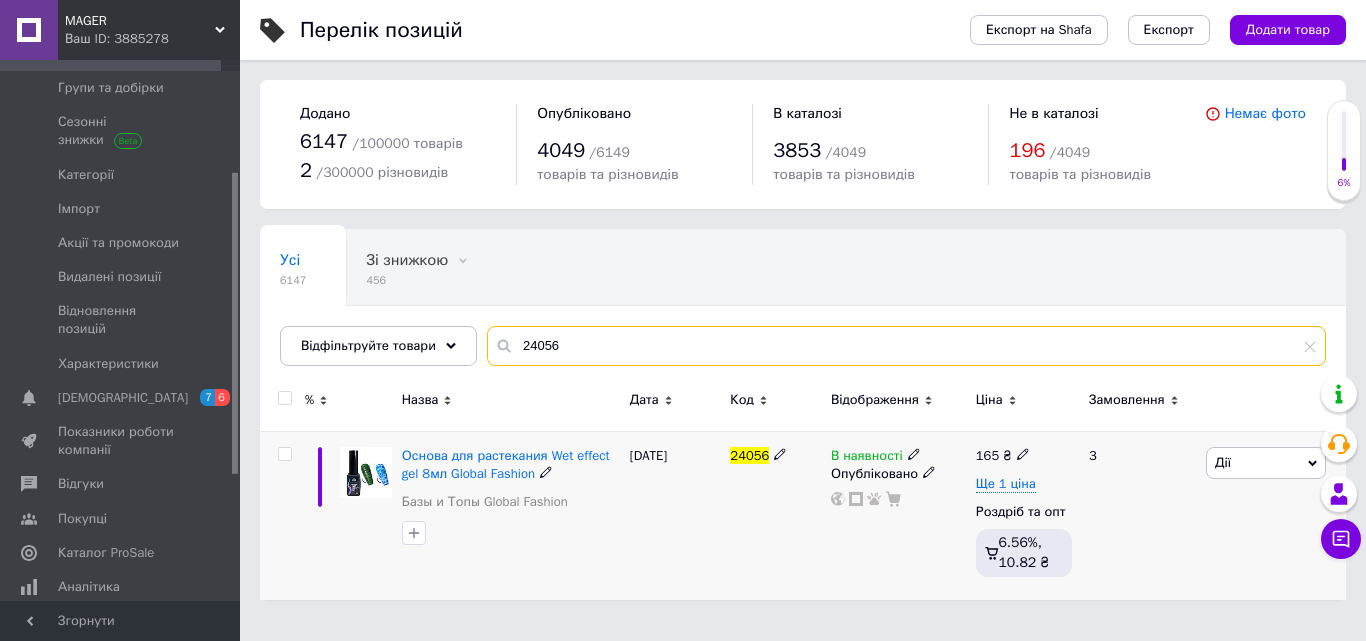 type on "24056" 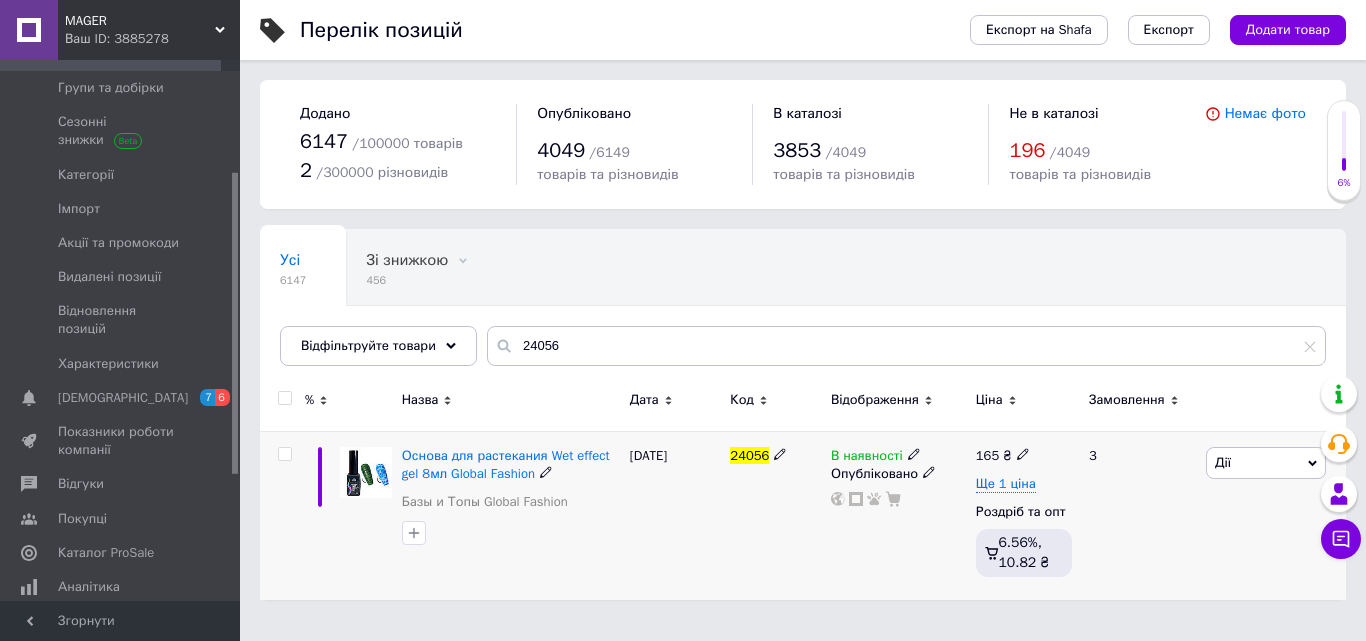 click on "В наявності" at bounding box center [867, 458] 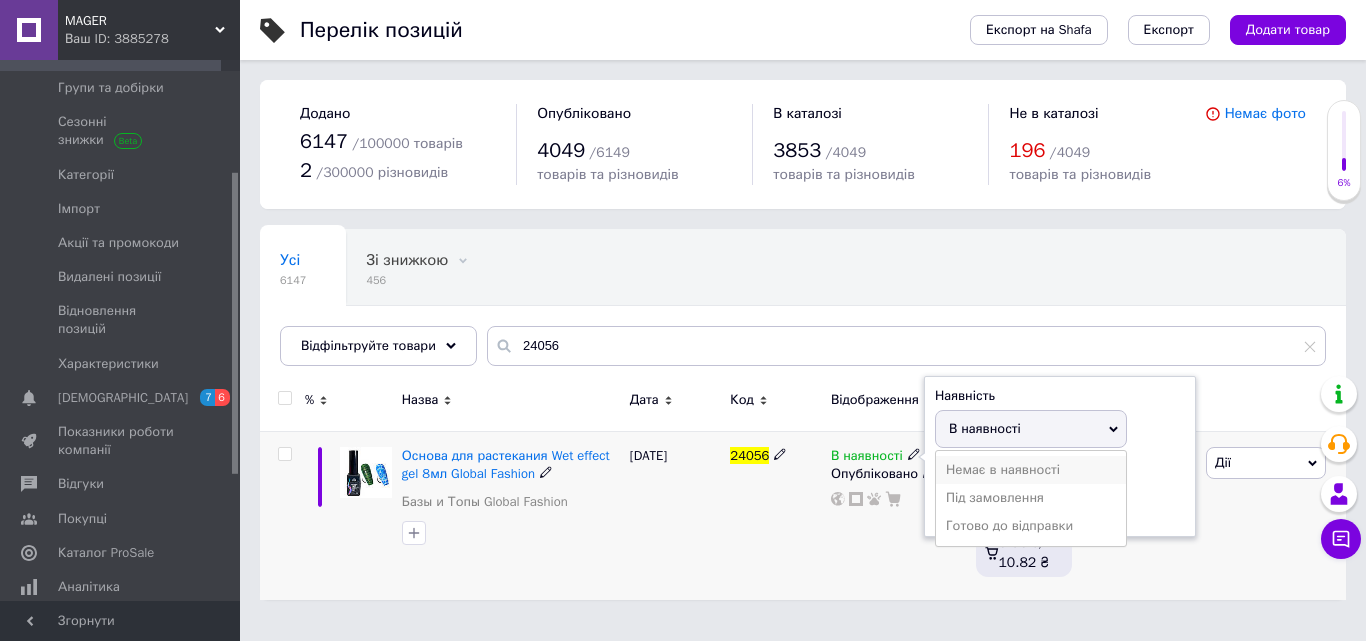 click on "Немає в наявності" at bounding box center (1031, 470) 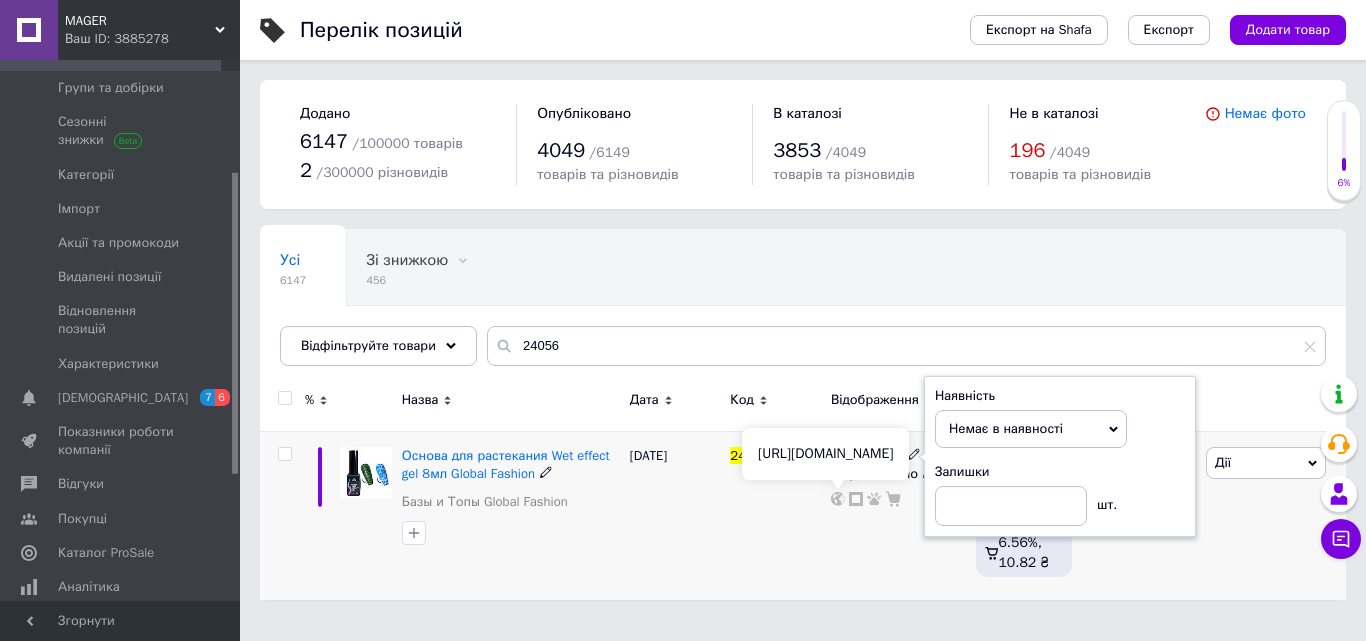 drag, startPoint x: 791, startPoint y: 519, endPoint x: 758, endPoint y: 523, distance: 33.24154 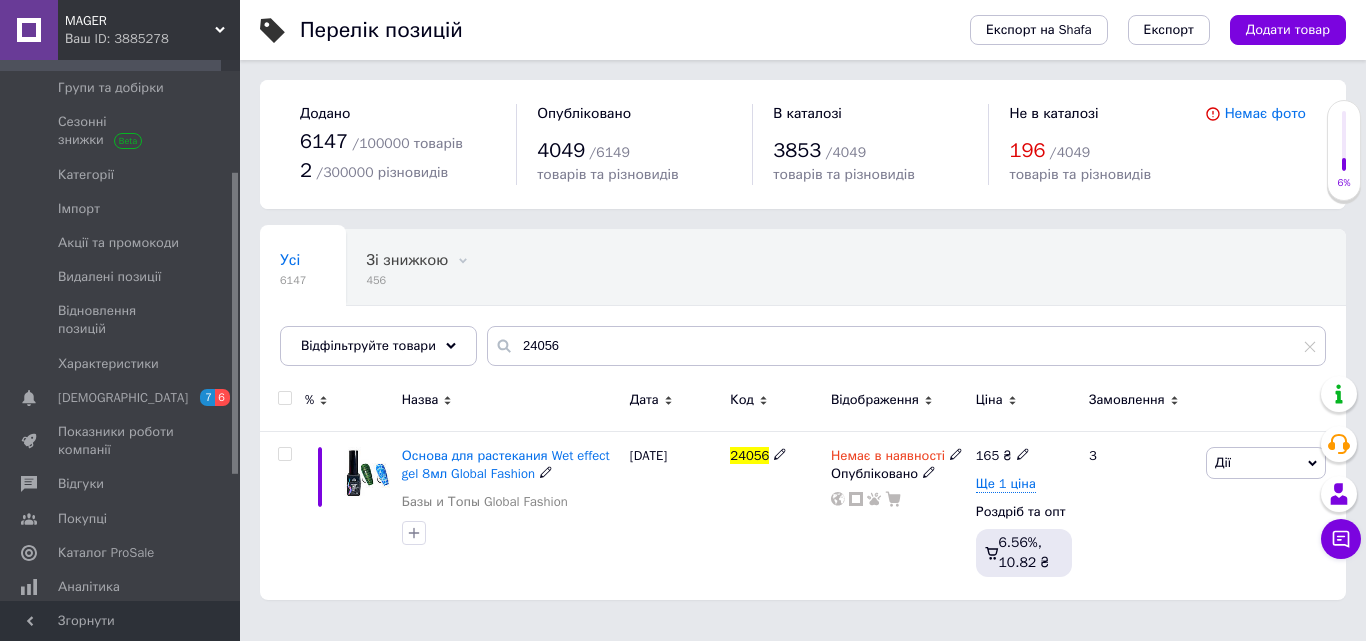 click on "Немає в наявності" at bounding box center [888, 458] 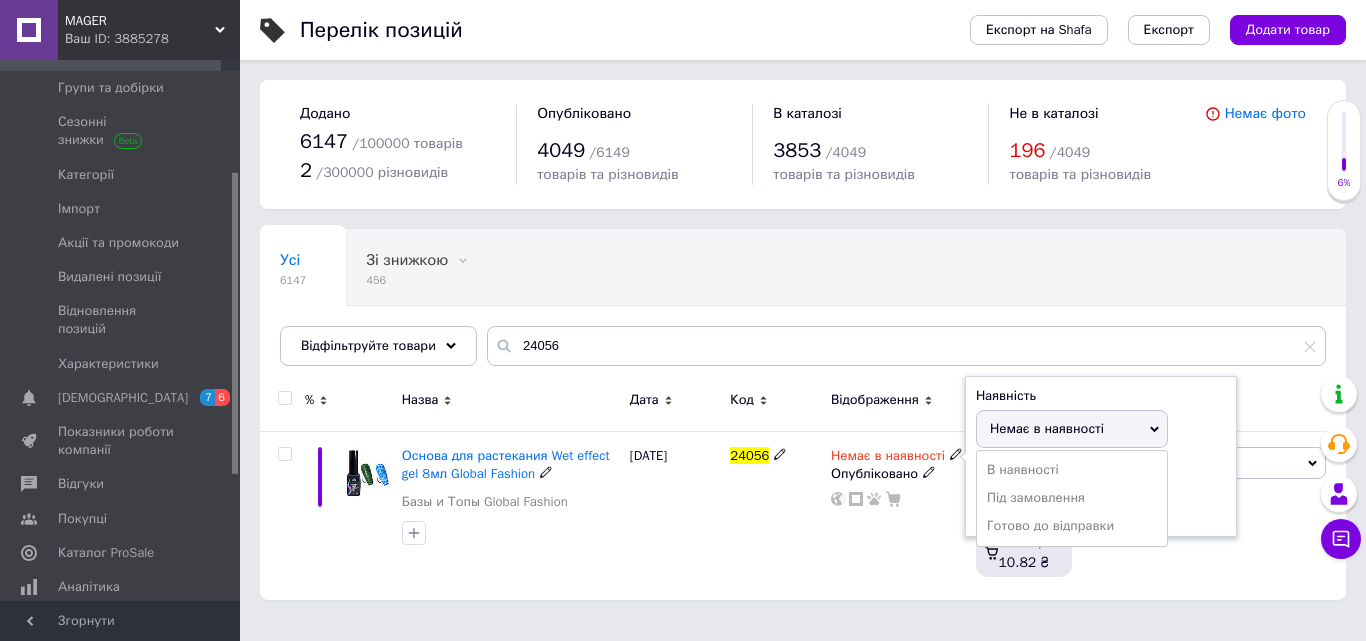 drag, startPoint x: 941, startPoint y: 460, endPoint x: 778, endPoint y: 540, distance: 181.57367 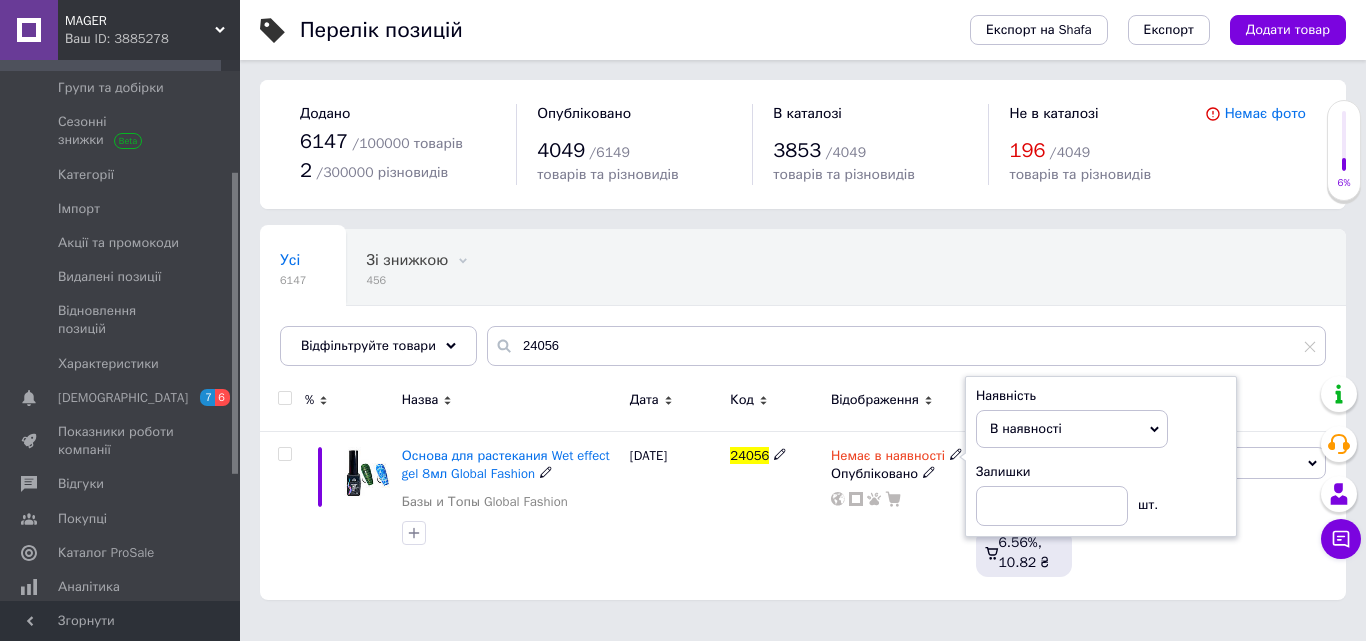 drag, startPoint x: 778, startPoint y: 540, endPoint x: 697, endPoint y: 569, distance: 86.034874 